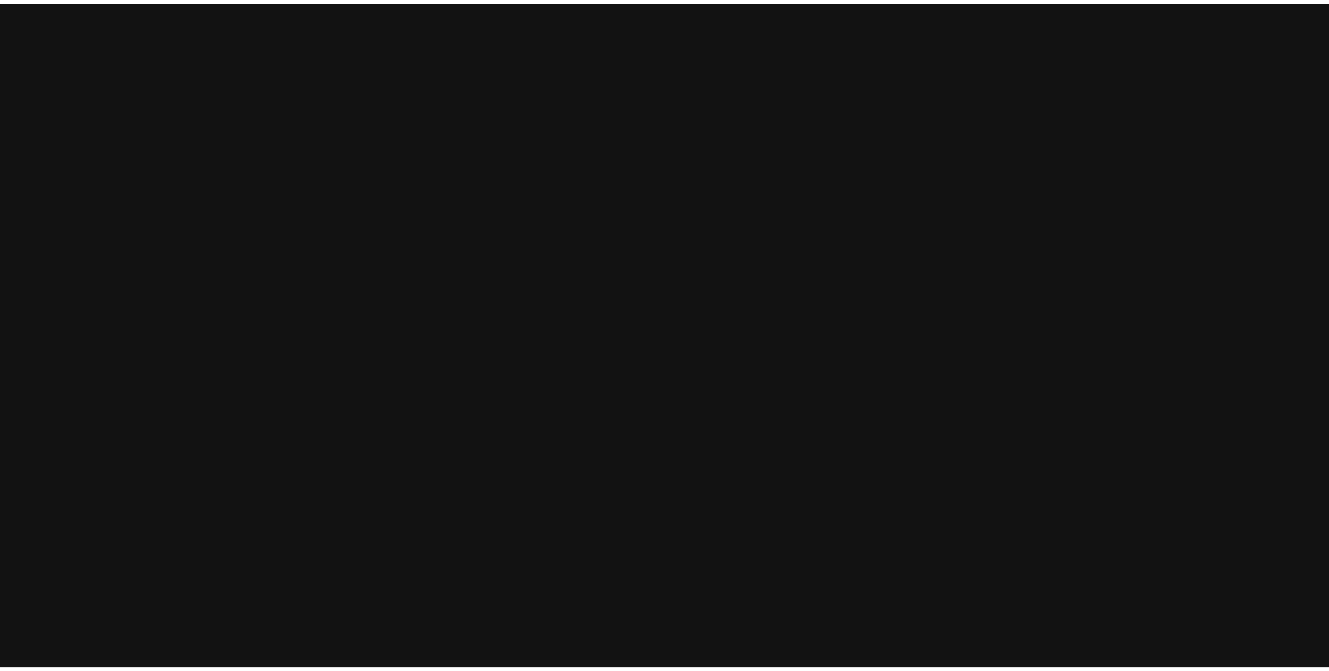 scroll, scrollTop: 0, scrollLeft: 0, axis: both 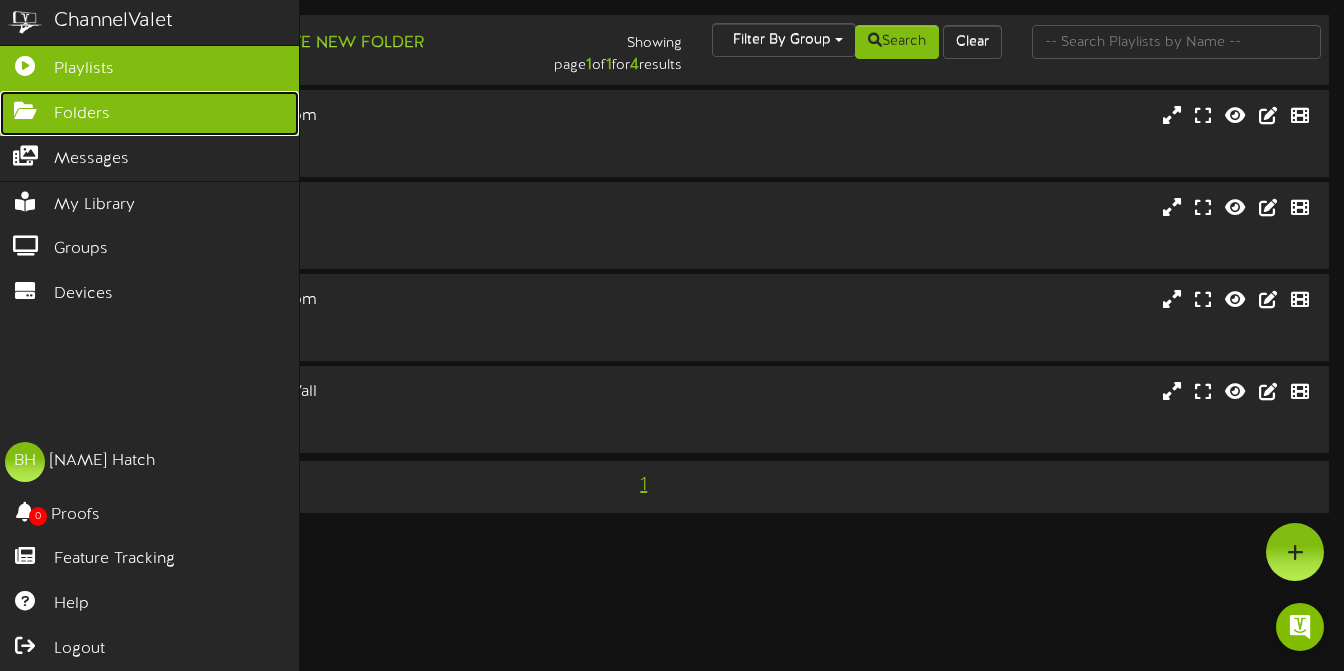 click on "Folders" at bounding box center [82, 114] 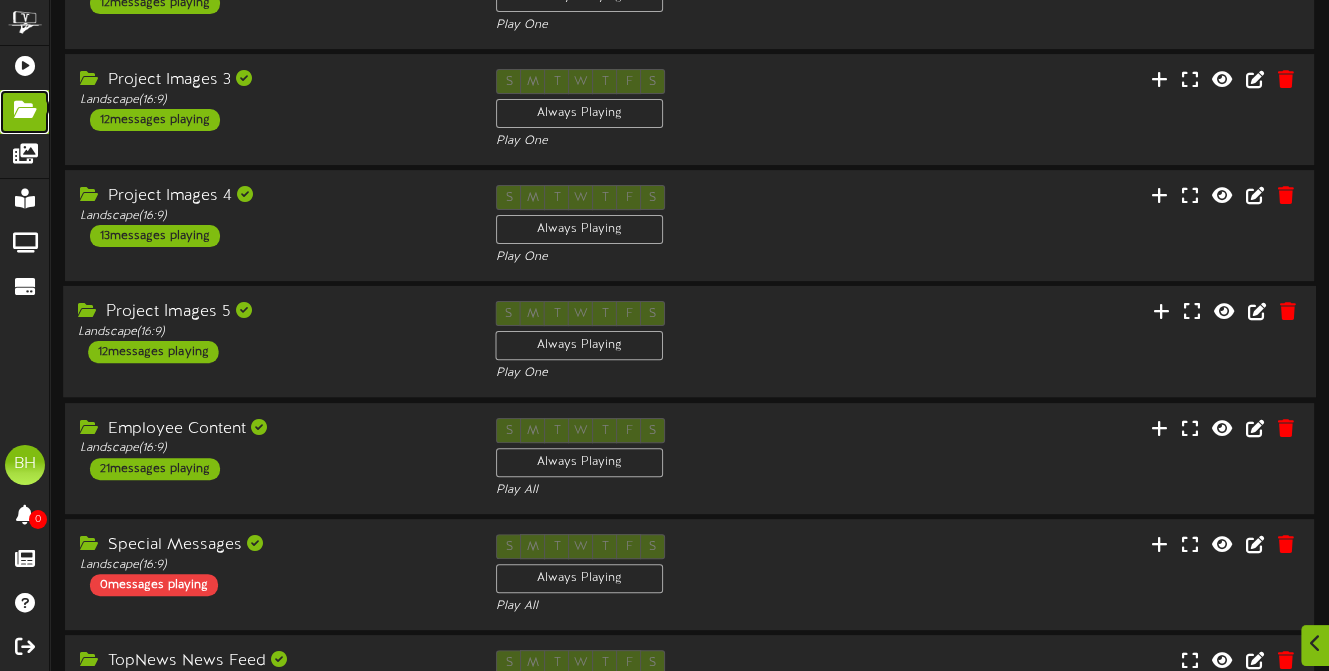 scroll, scrollTop: 667, scrollLeft: 0, axis: vertical 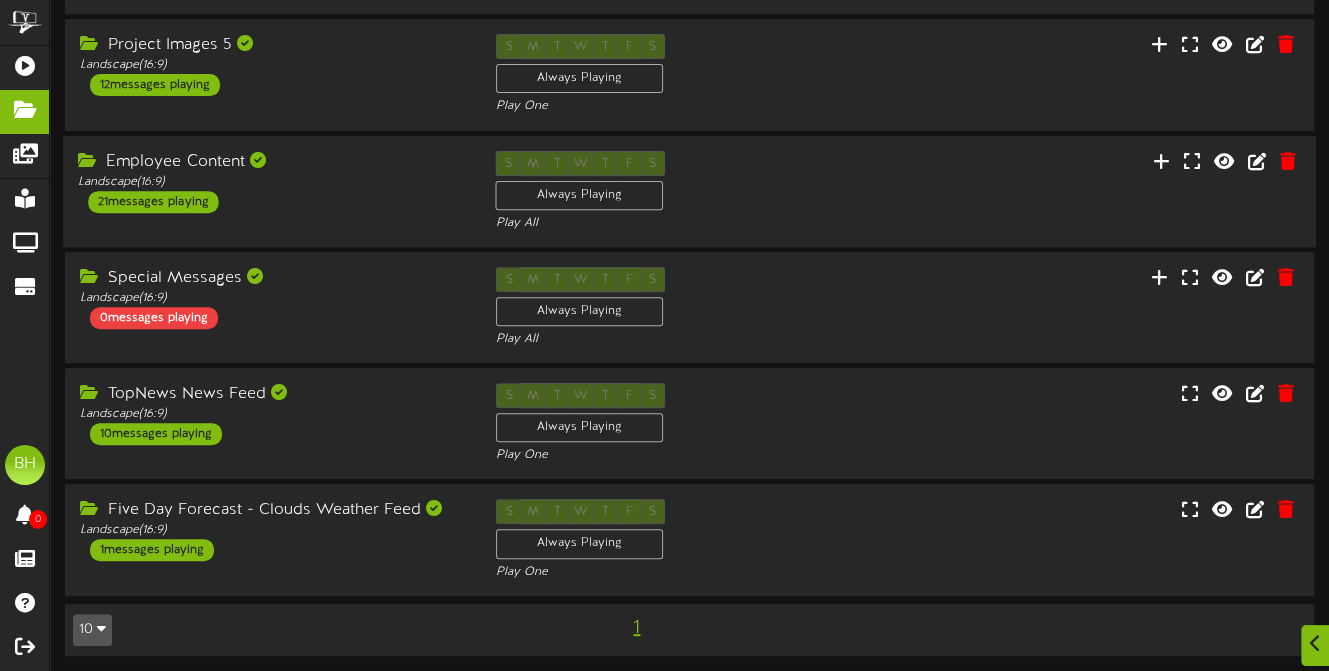 click on "S
M
T
W
T
F
S
Always Playing
Play All" at bounding box center [690, 191] 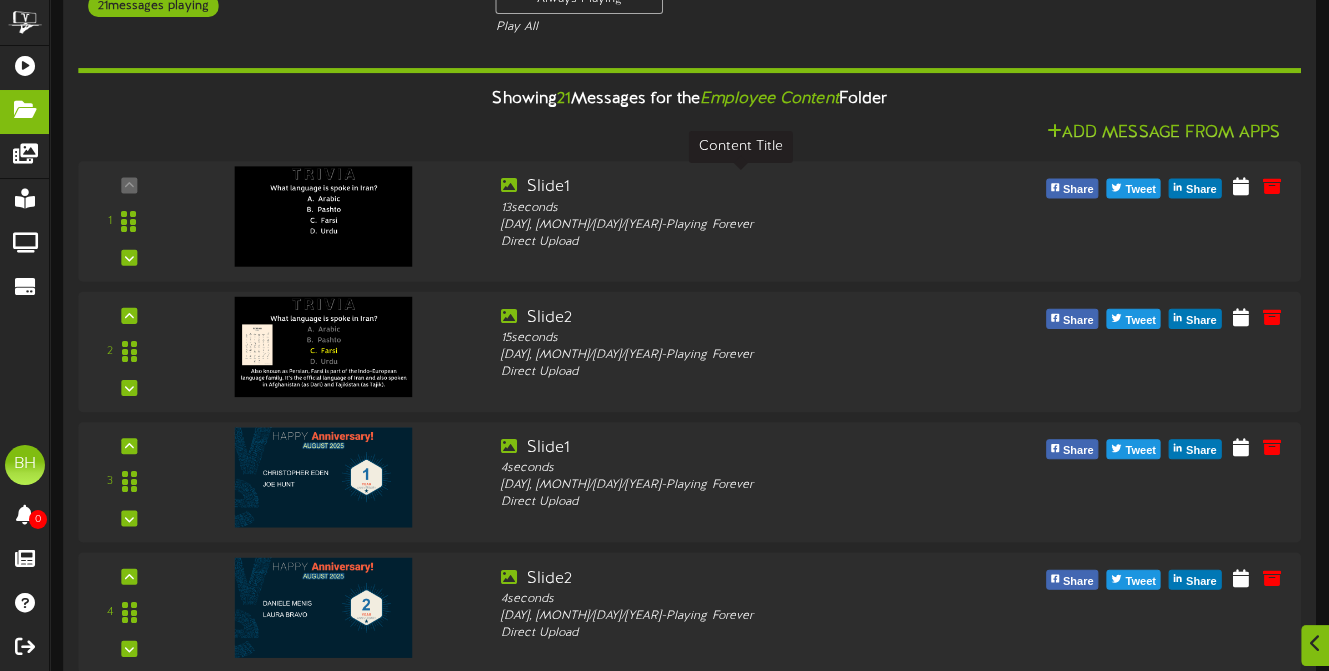scroll, scrollTop: 867, scrollLeft: 0, axis: vertical 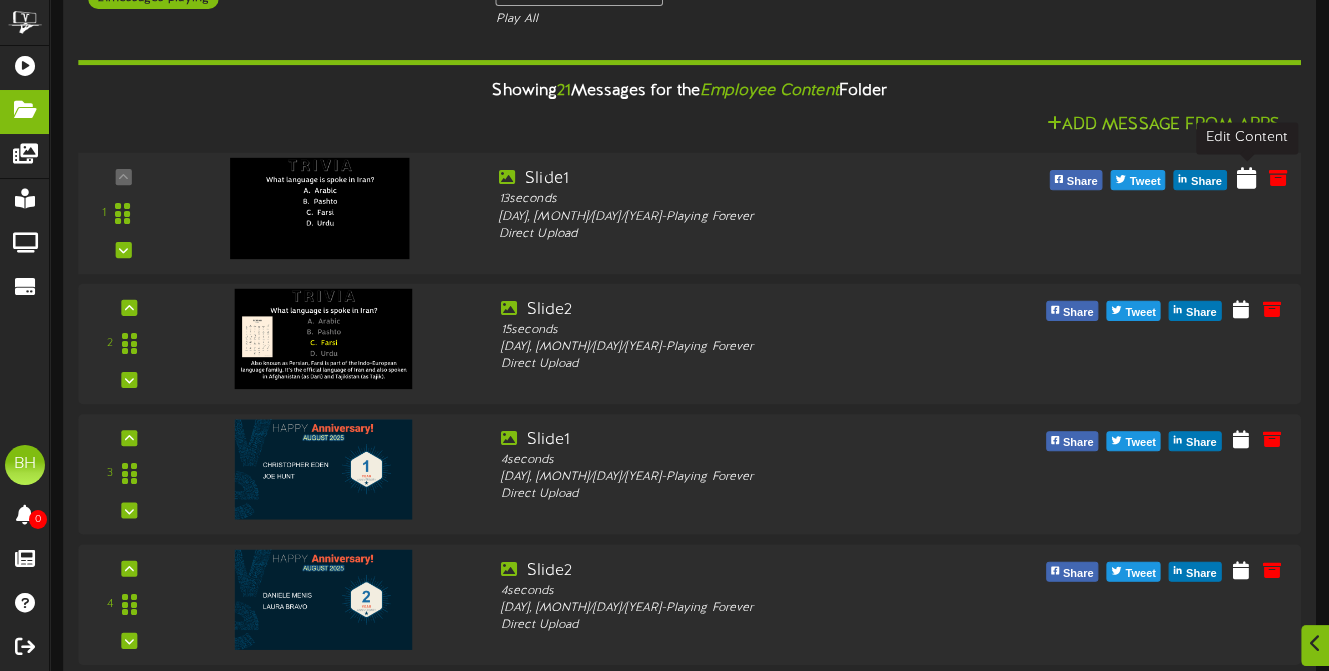 click at bounding box center (1245, 177) 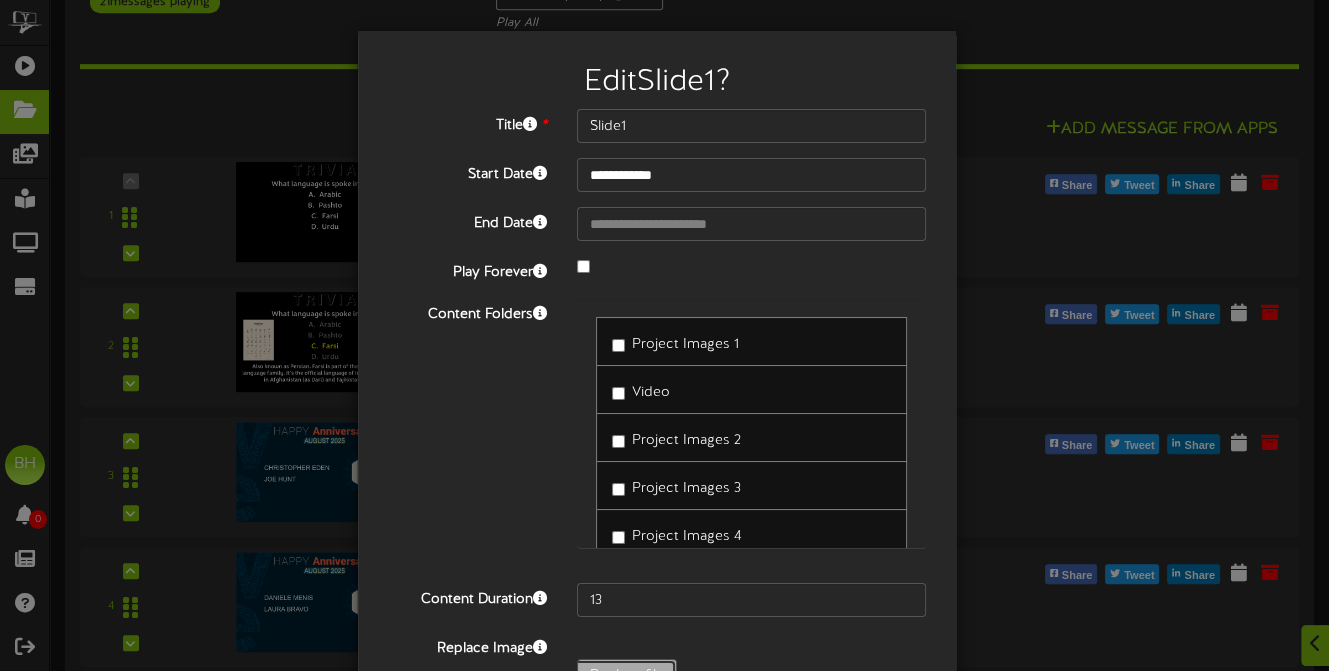click on "Replace file" at bounding box center (-412, 731) 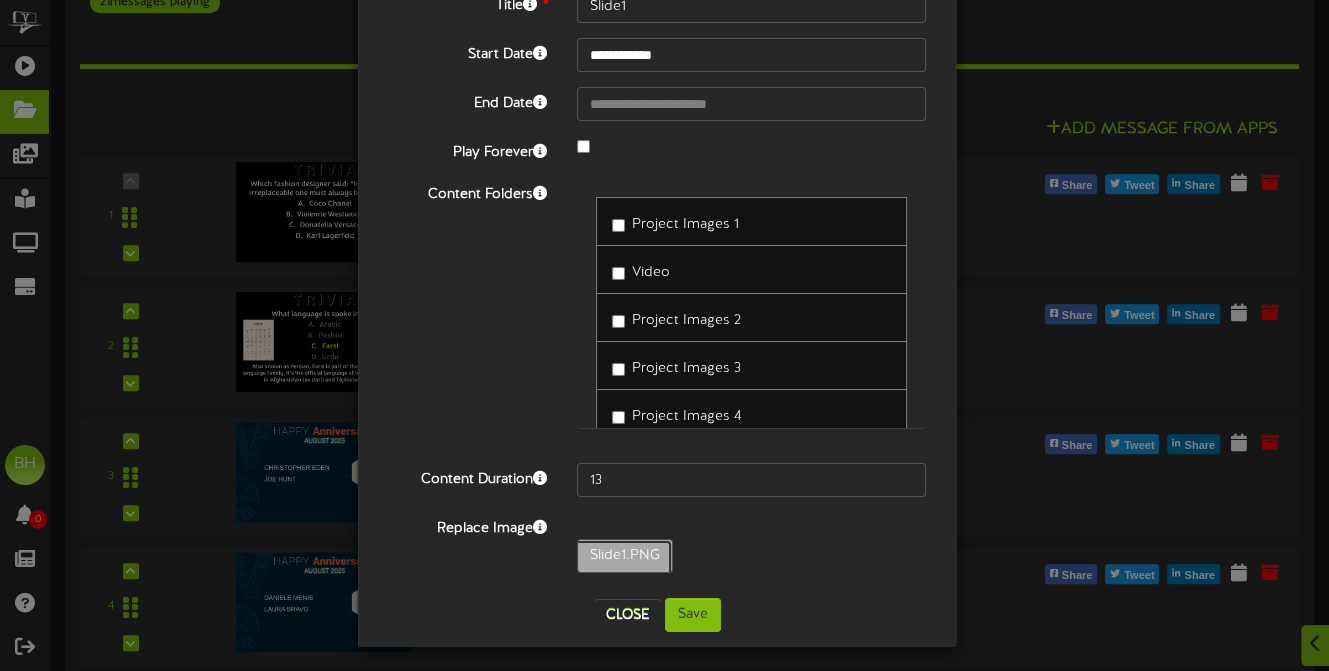 scroll, scrollTop: 125, scrollLeft: 0, axis: vertical 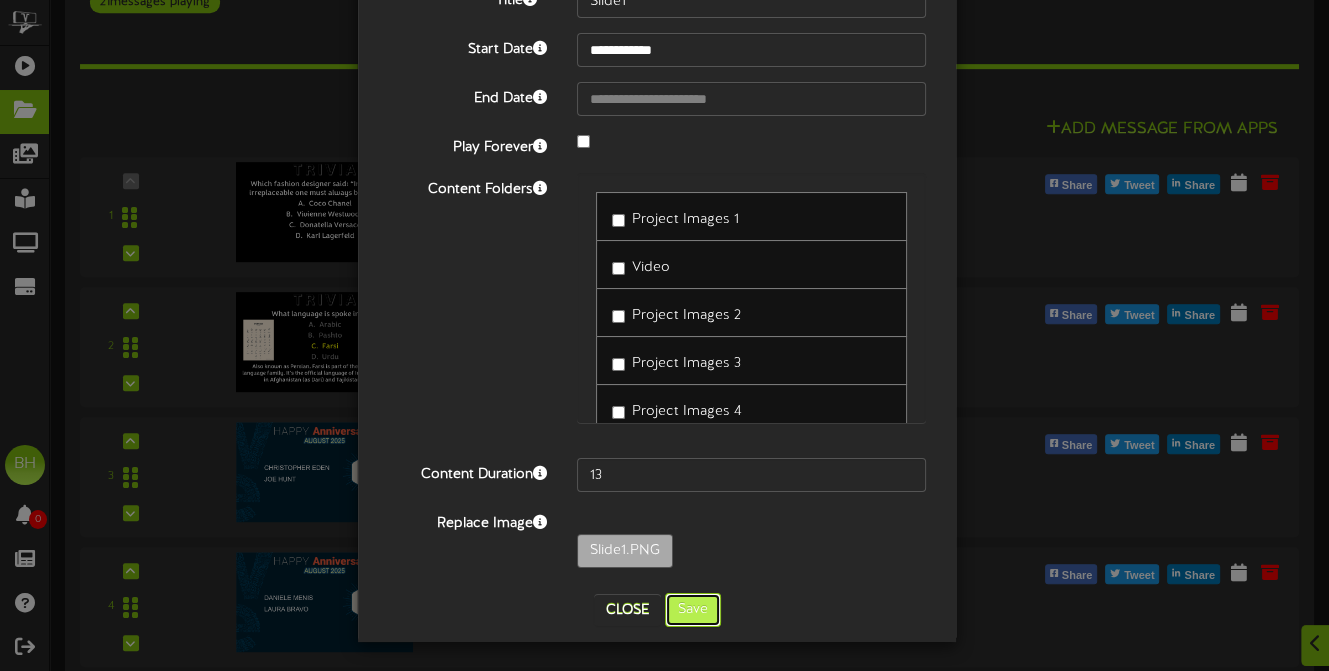 click on "Save" at bounding box center (693, 610) 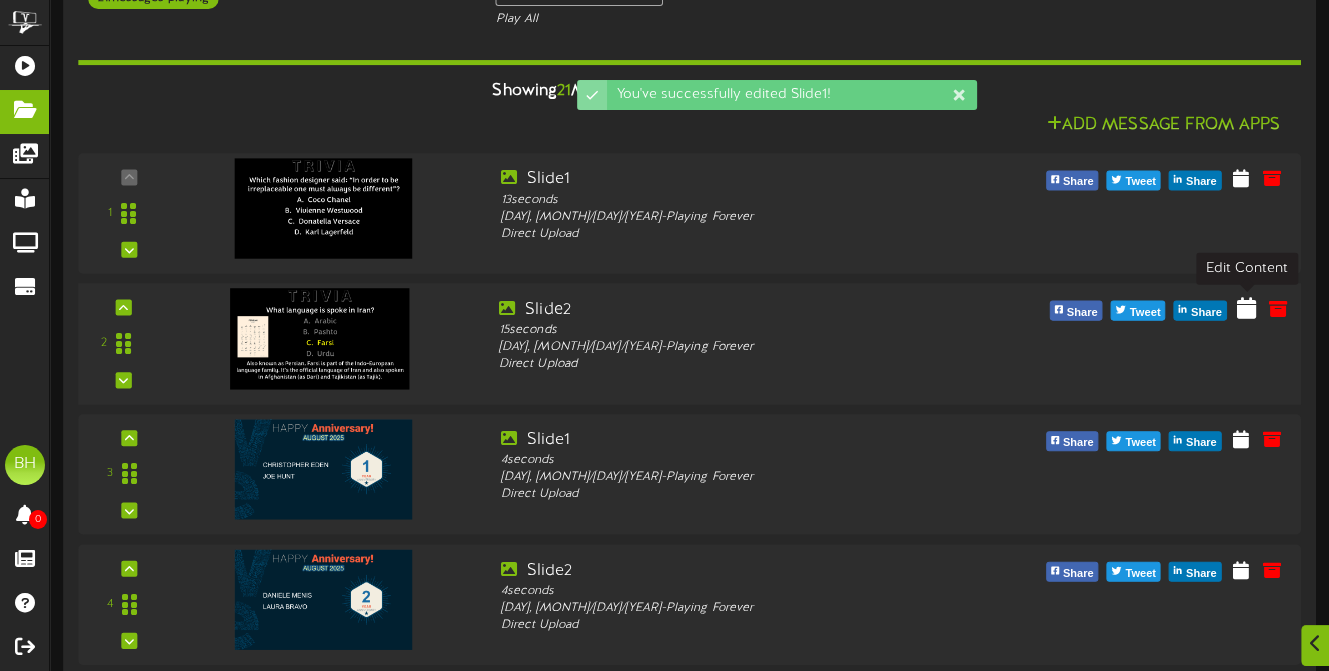 click at bounding box center [1245, 307] 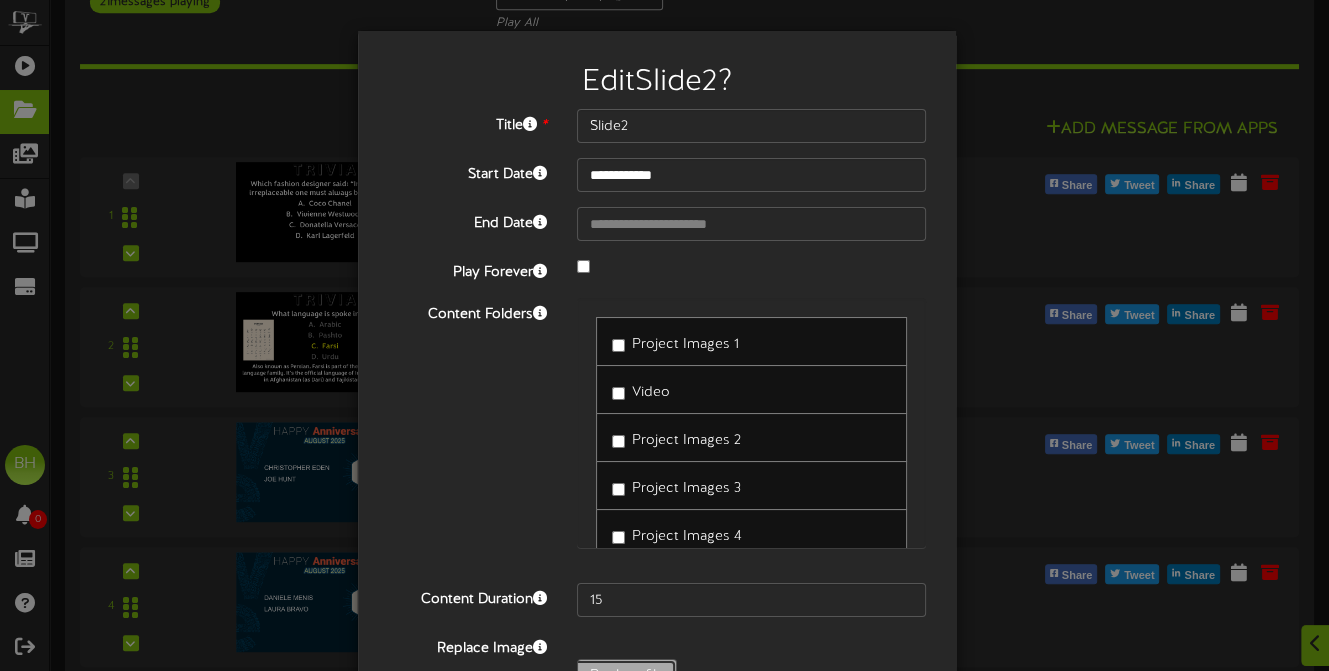 click on "Replace file" at bounding box center (-412, 731) 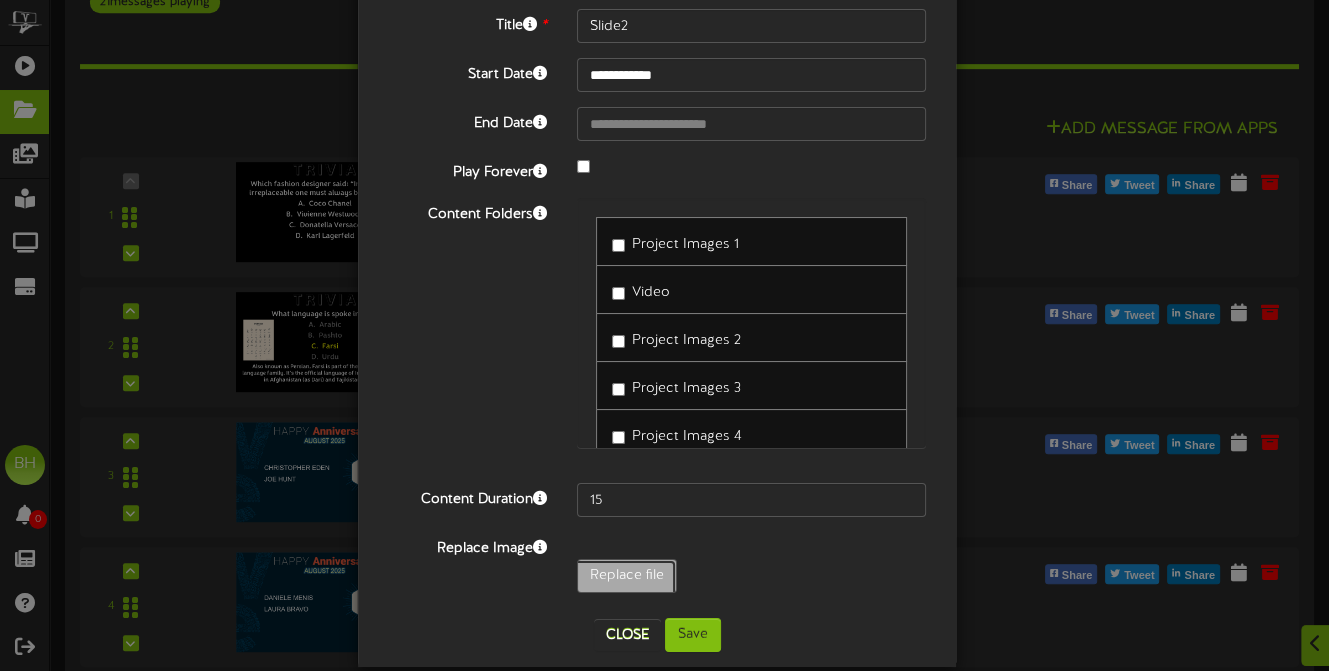 scroll, scrollTop: 125, scrollLeft: 0, axis: vertical 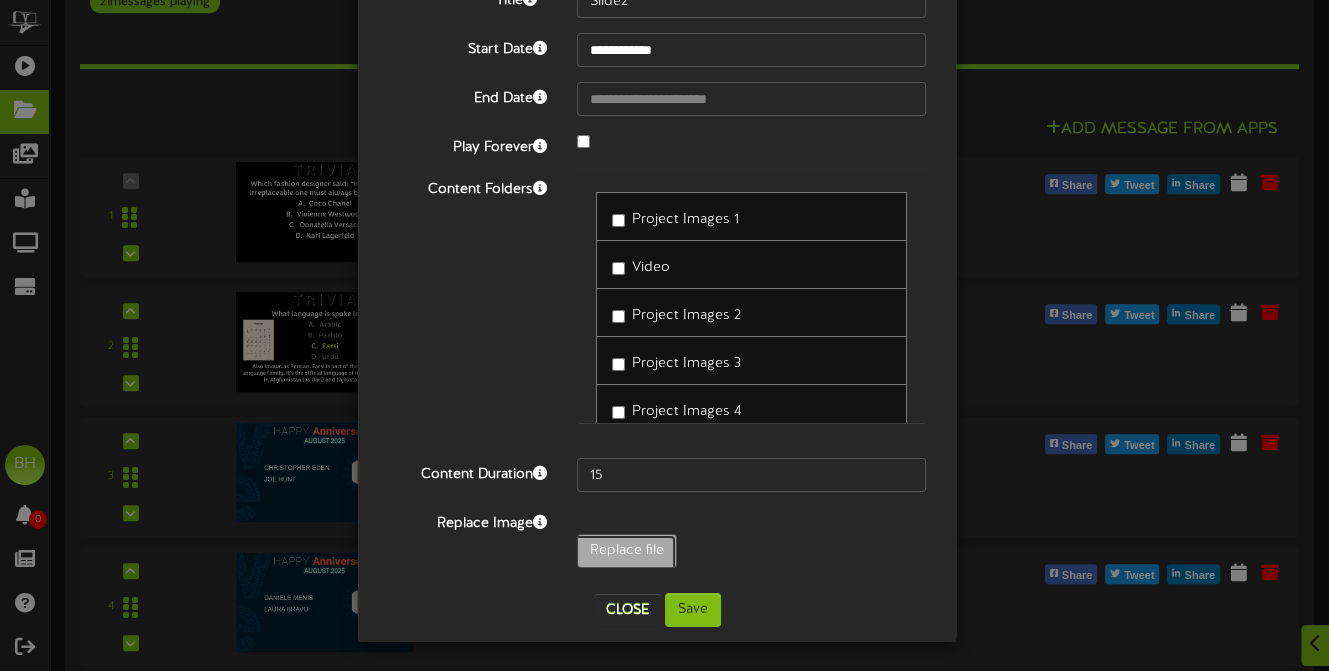 type on "**********" 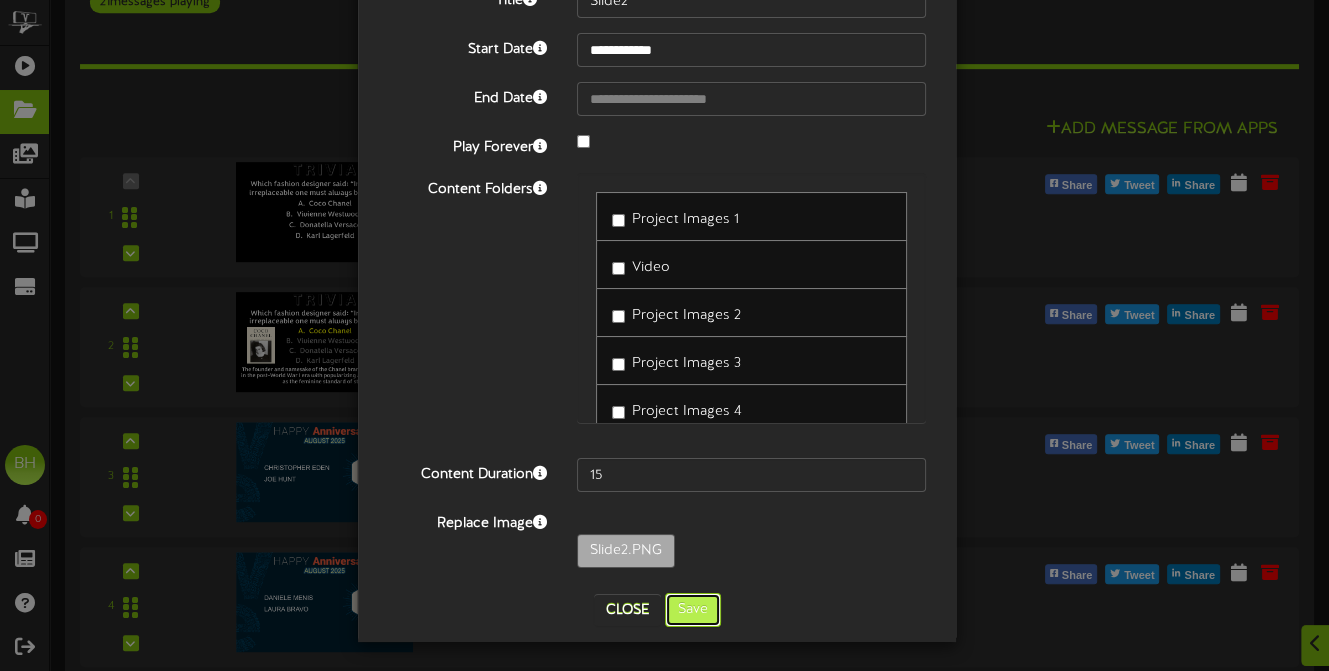 click on "Save" at bounding box center [693, 610] 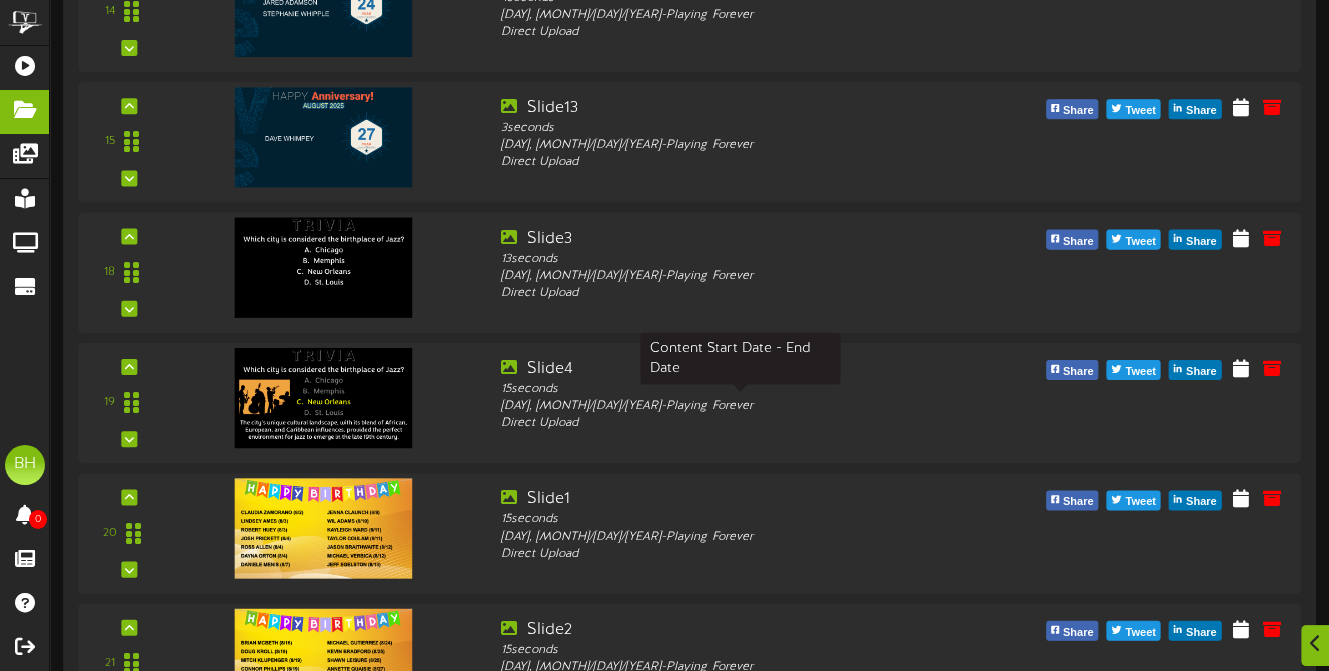 scroll, scrollTop: 2767, scrollLeft: 0, axis: vertical 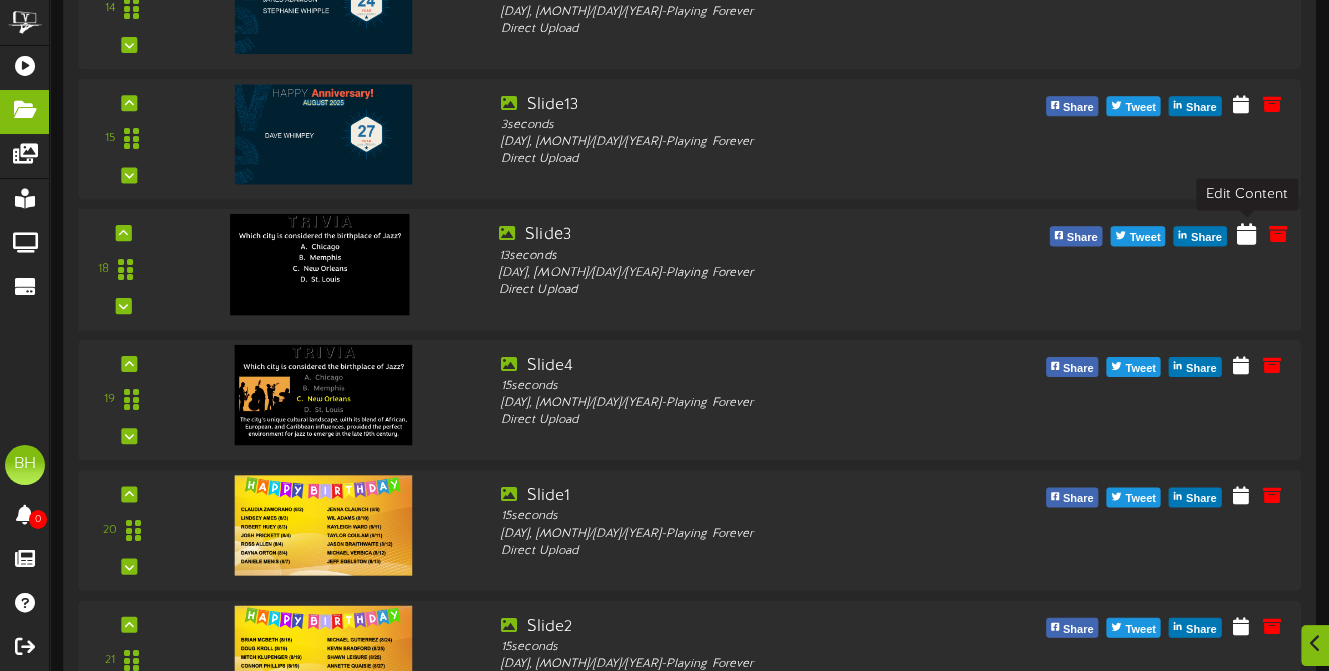 click at bounding box center [1245, 233] 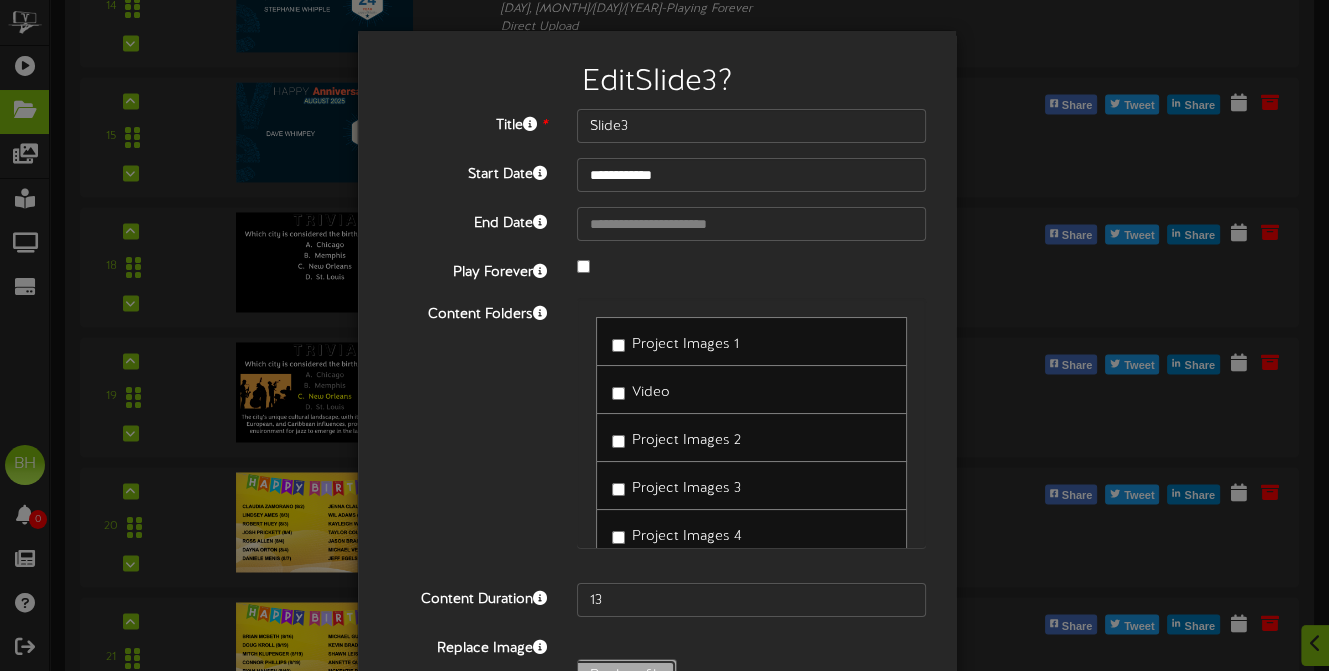 click on "Replace file" at bounding box center (-412, 731) 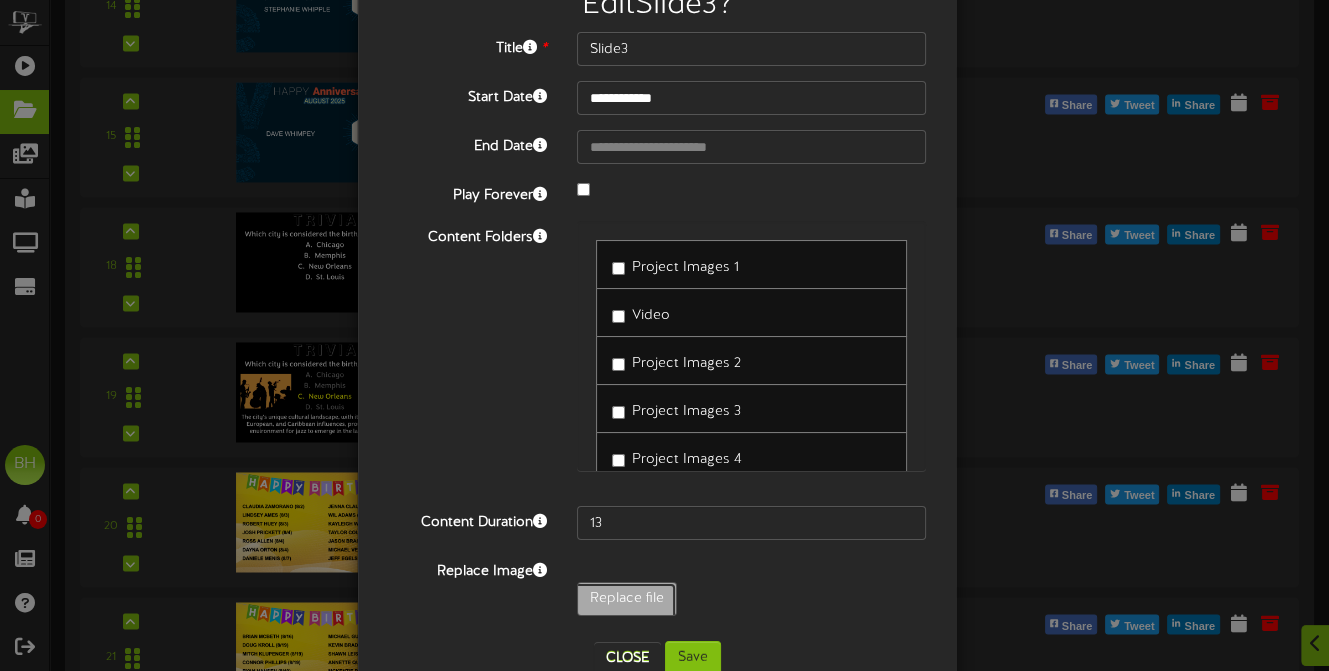 scroll, scrollTop: 100, scrollLeft: 0, axis: vertical 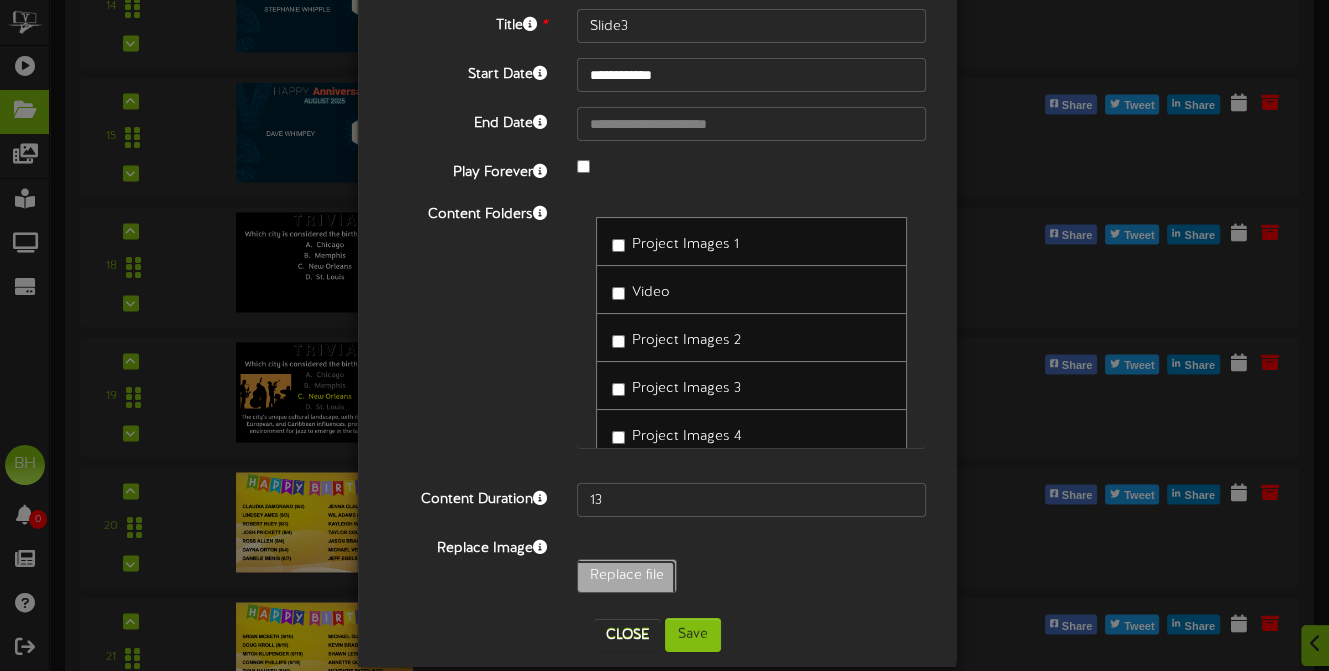 type on "**********" 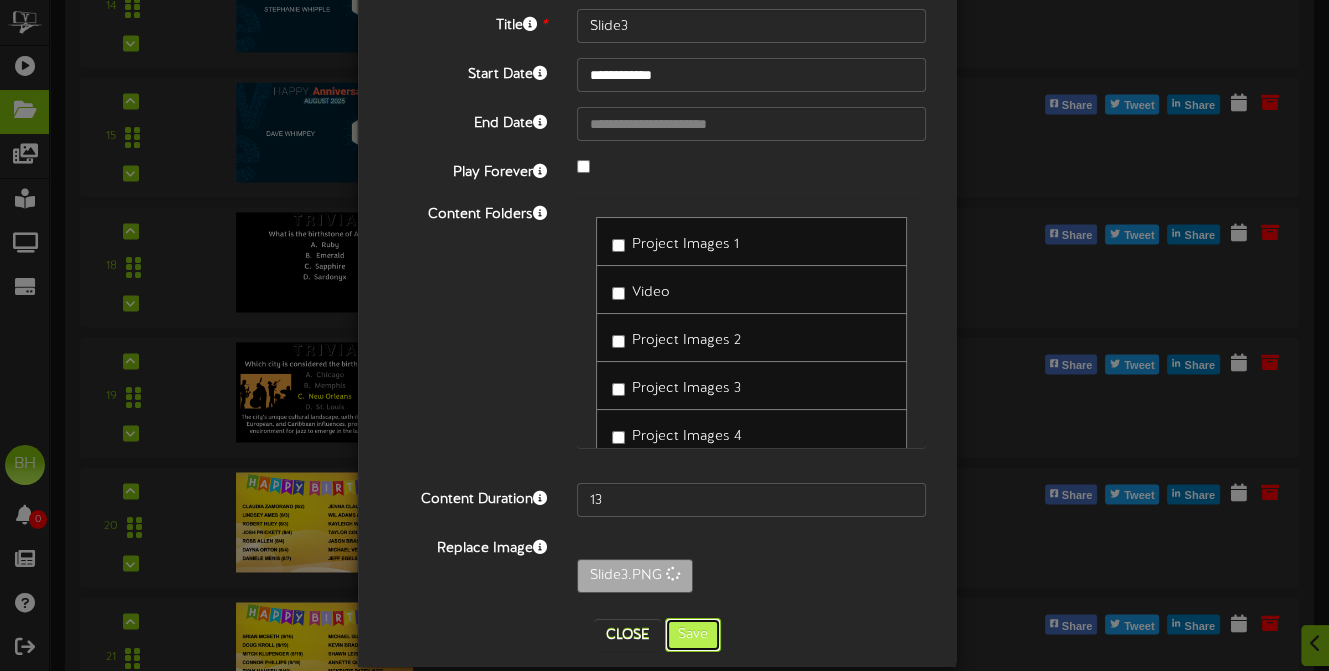 click on "Save" at bounding box center (693, 635) 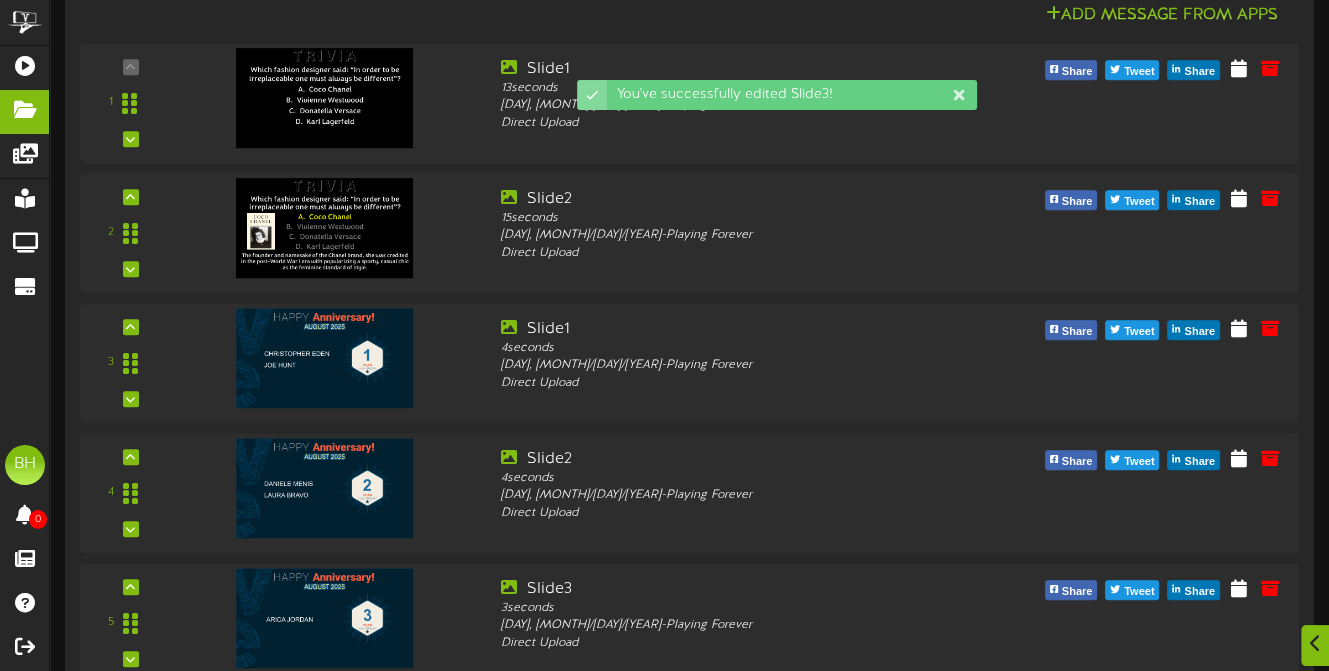 scroll, scrollTop: 2767, scrollLeft: 0, axis: vertical 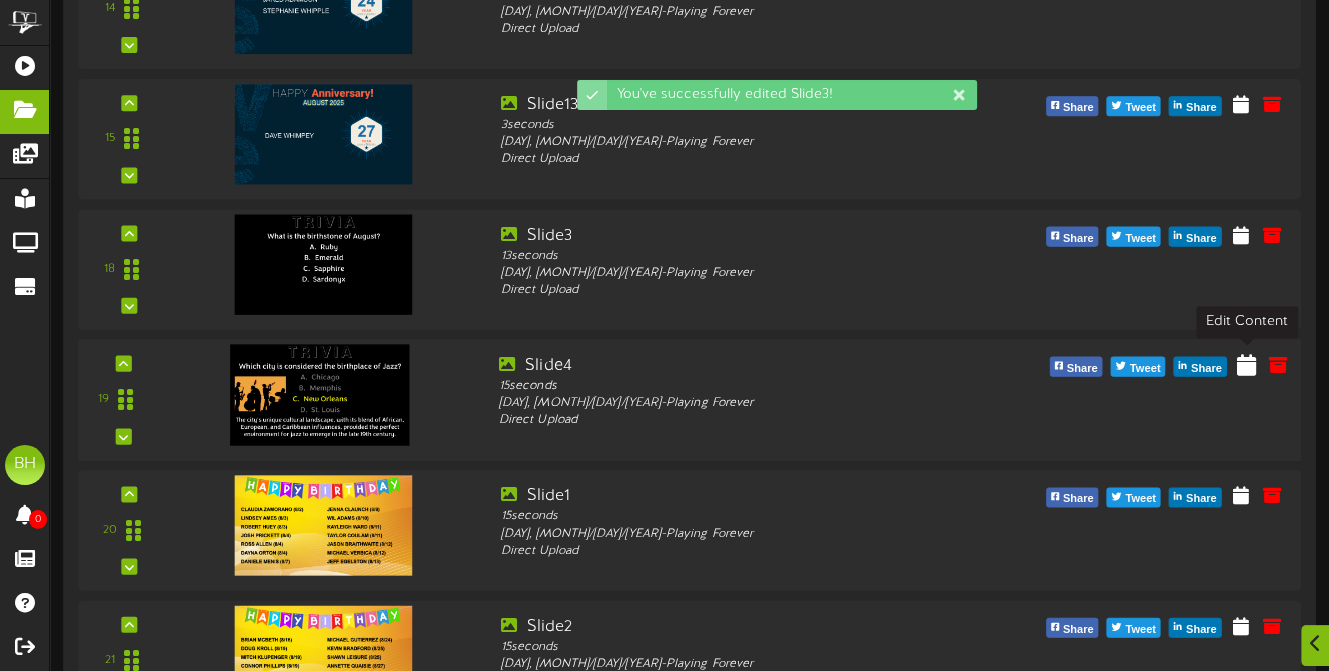 click at bounding box center (1245, 363) 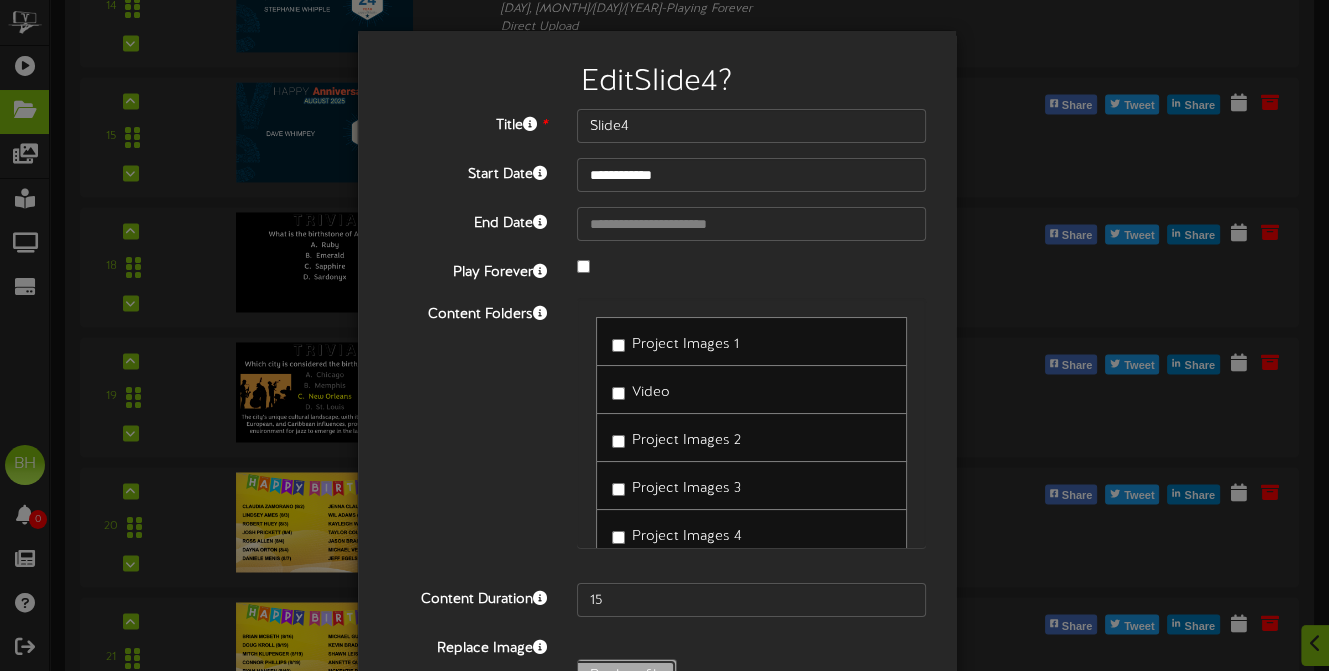 click on "Replace file" at bounding box center (-412, 731) 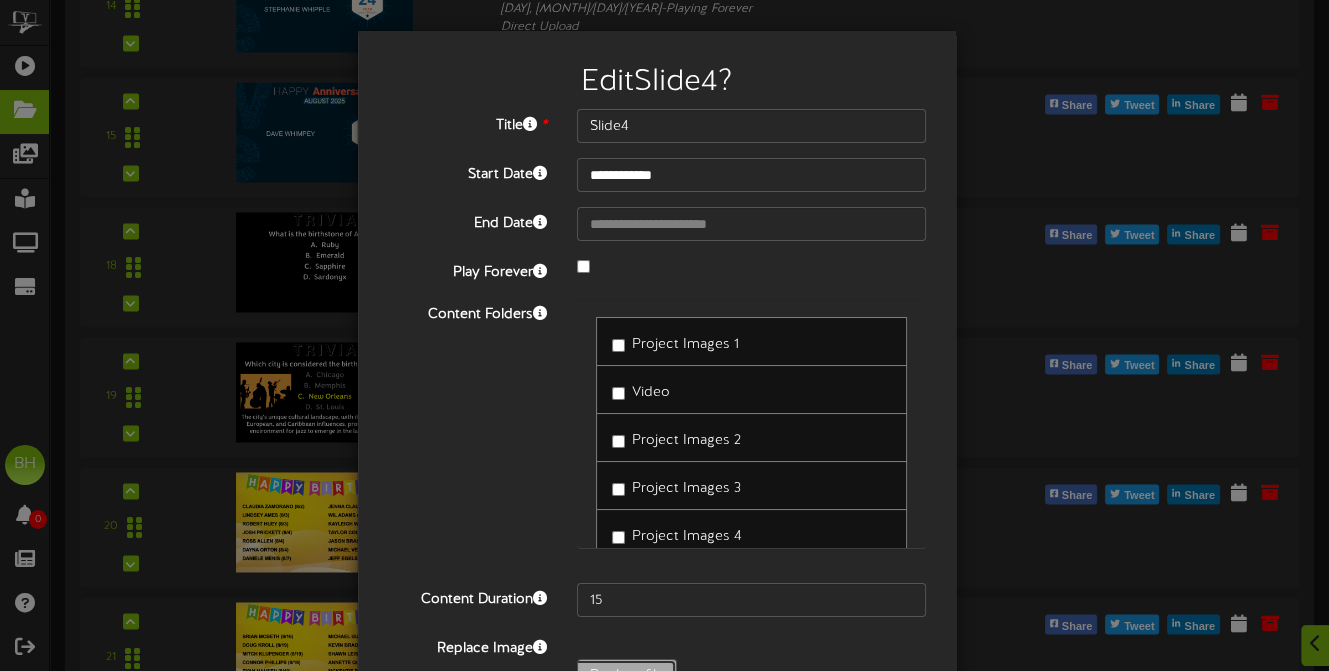 type on "**********" 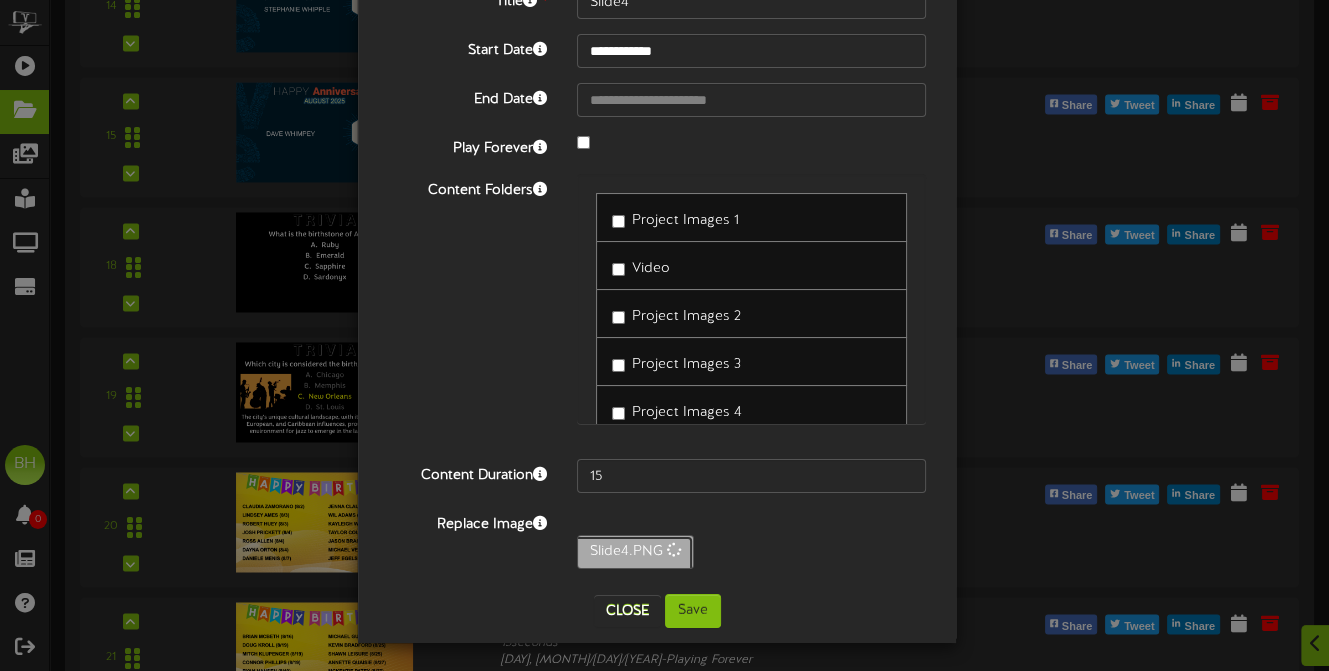 scroll, scrollTop: 125, scrollLeft: 0, axis: vertical 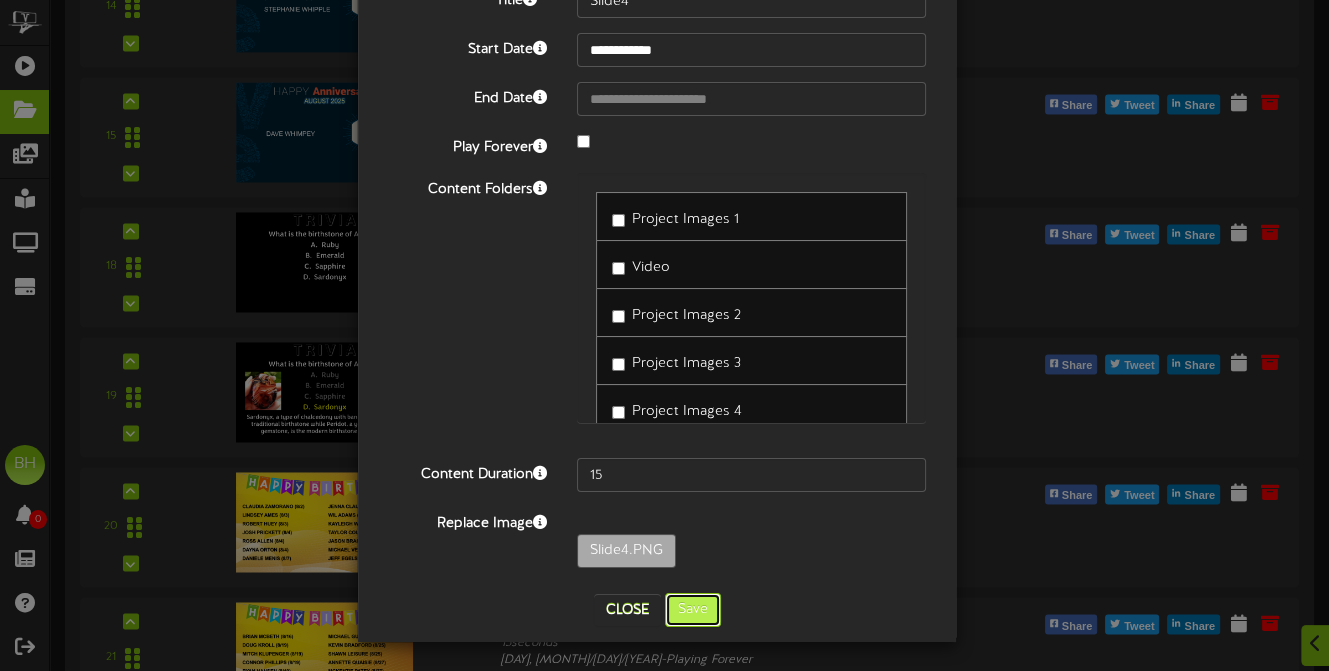 click on "Save" at bounding box center (693, 610) 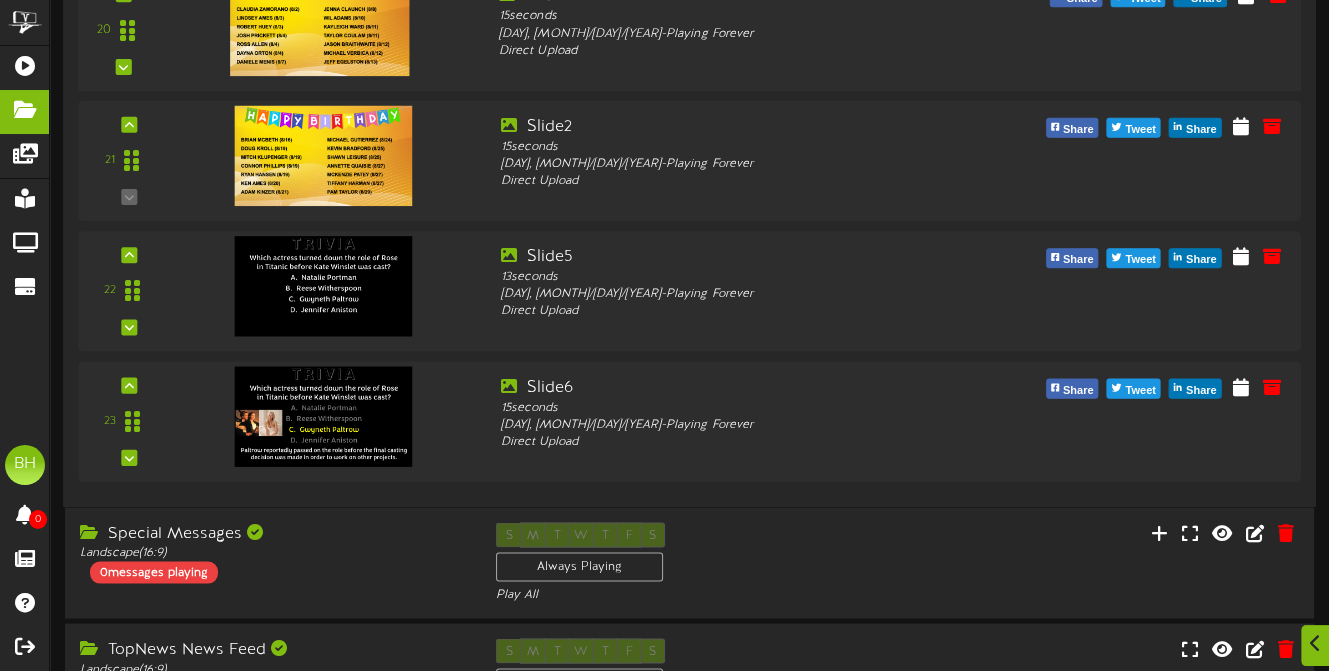 scroll, scrollTop: 3367, scrollLeft: 0, axis: vertical 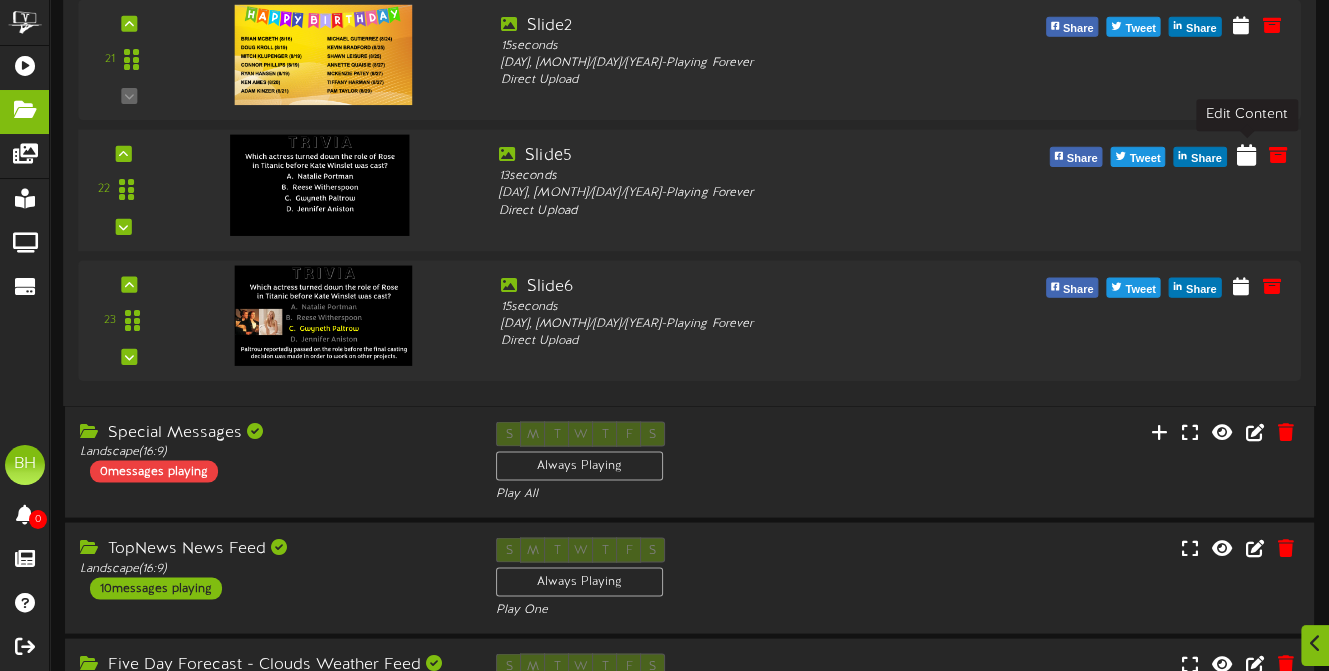 click at bounding box center [1245, 154] 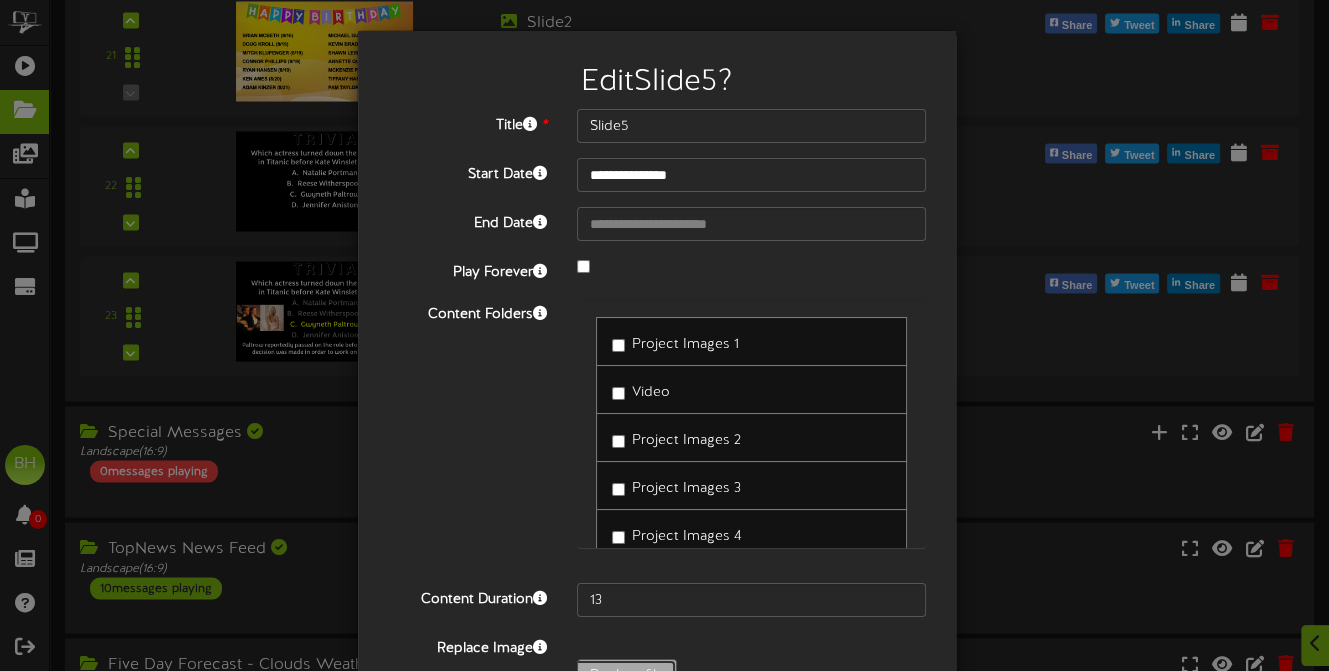 click on "Replace file" at bounding box center (-412, 731) 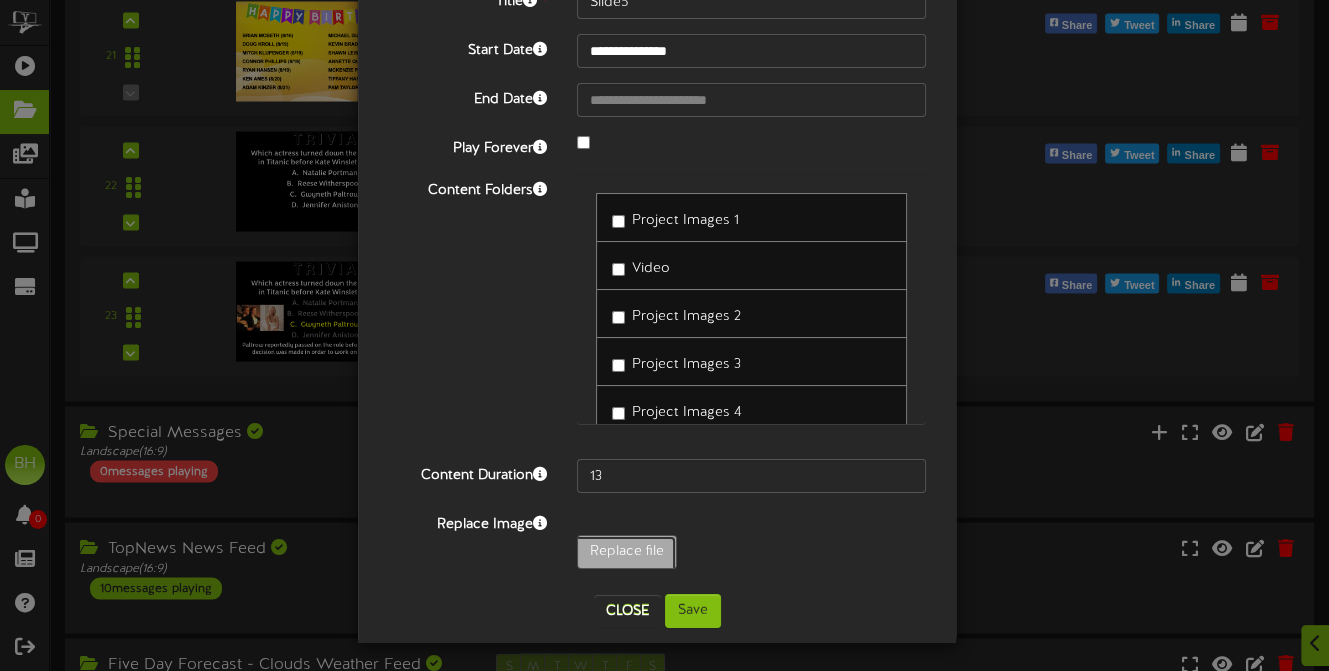 scroll, scrollTop: 125, scrollLeft: 0, axis: vertical 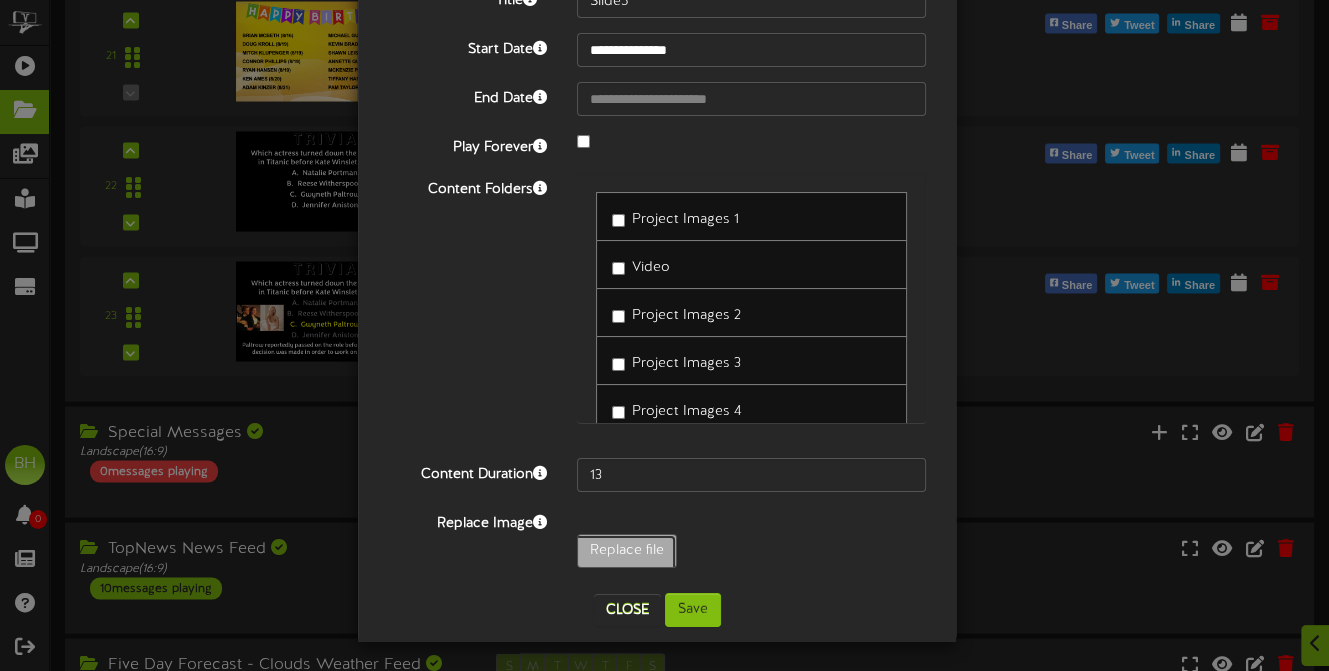 type on "**********" 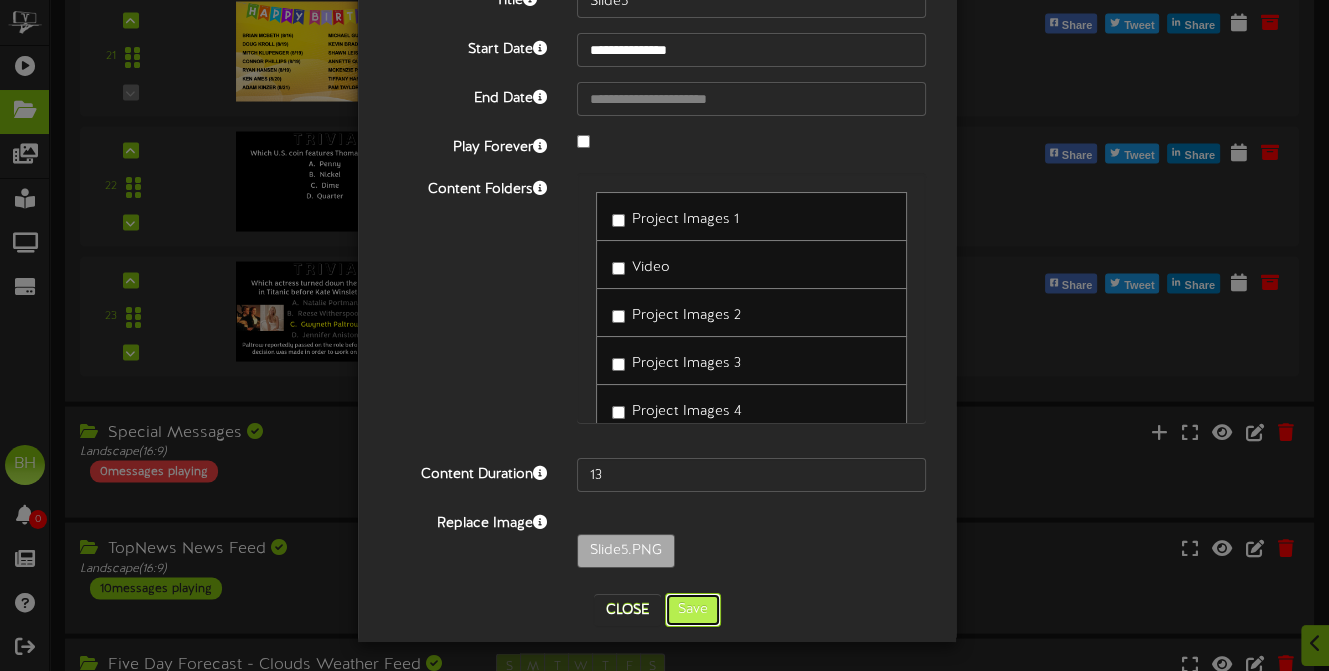 click on "Save" at bounding box center (693, 610) 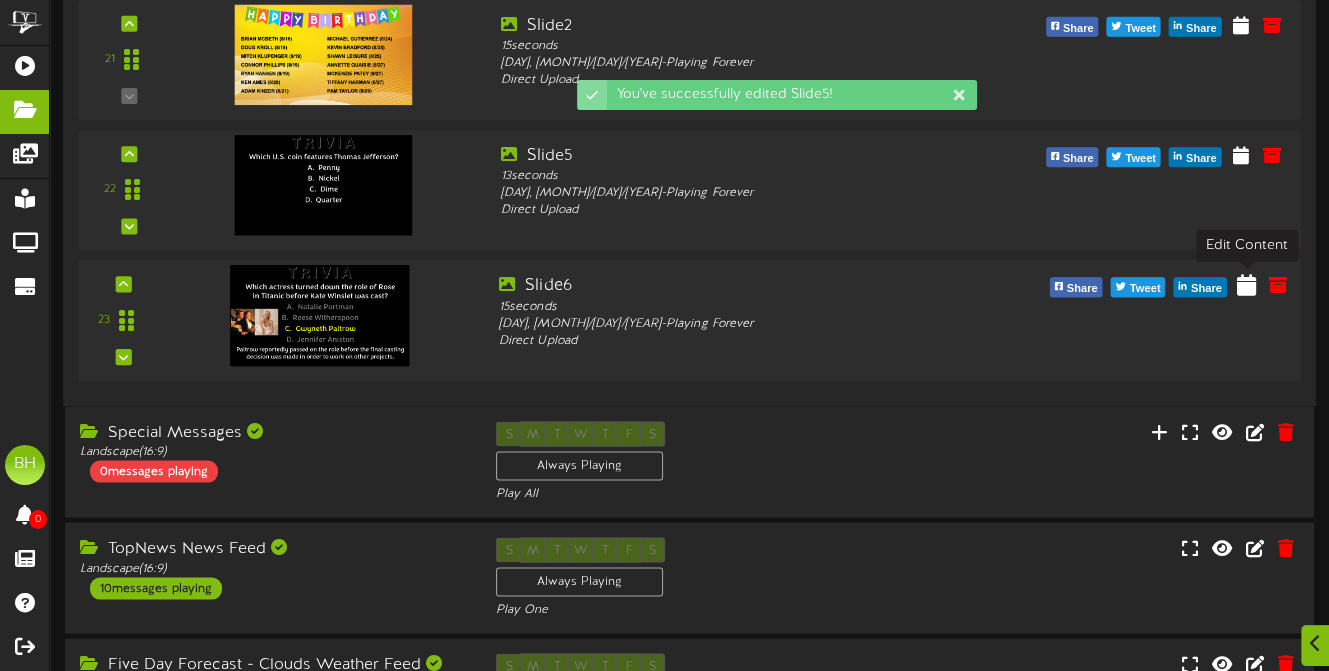 click at bounding box center (1245, 285) 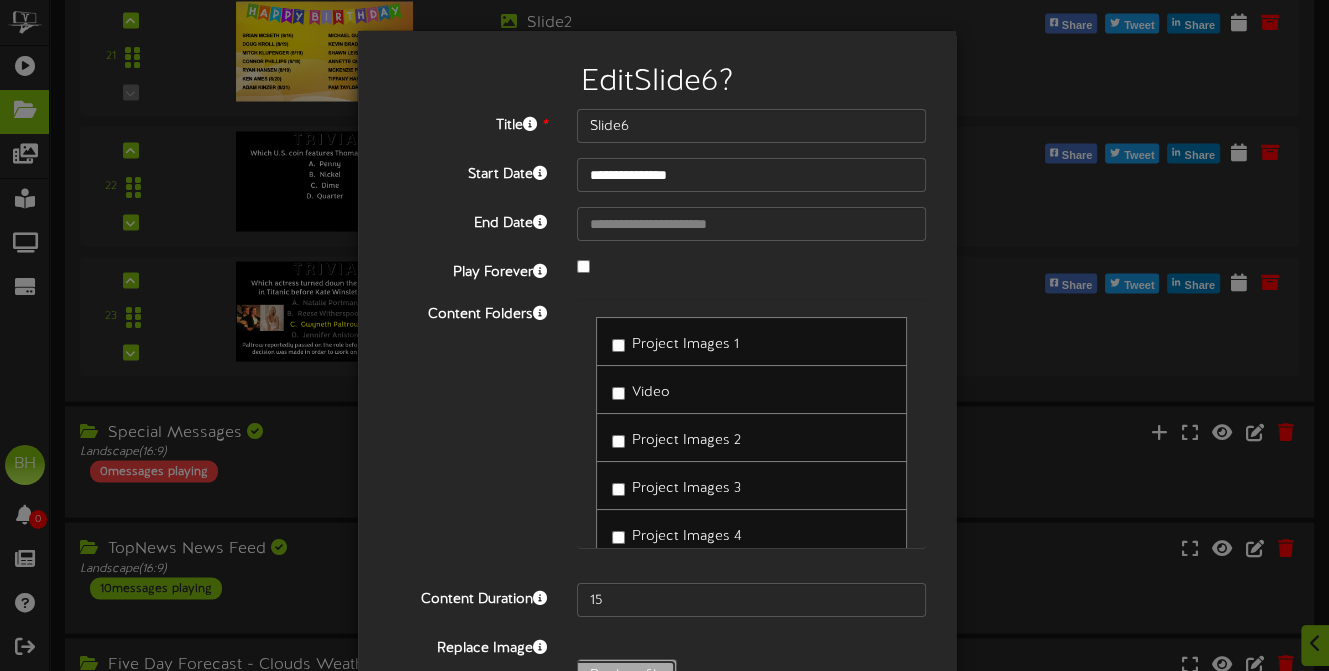 click on "Replace file" at bounding box center (-412, 731) 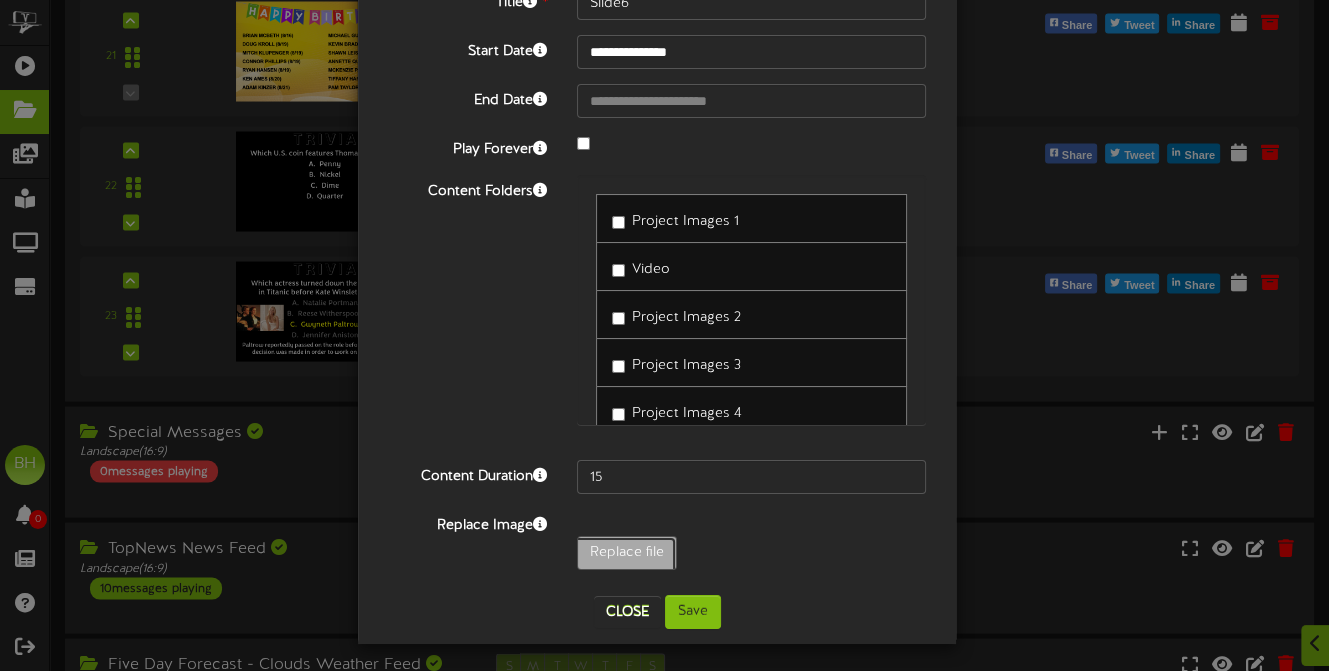 scroll, scrollTop: 125, scrollLeft: 0, axis: vertical 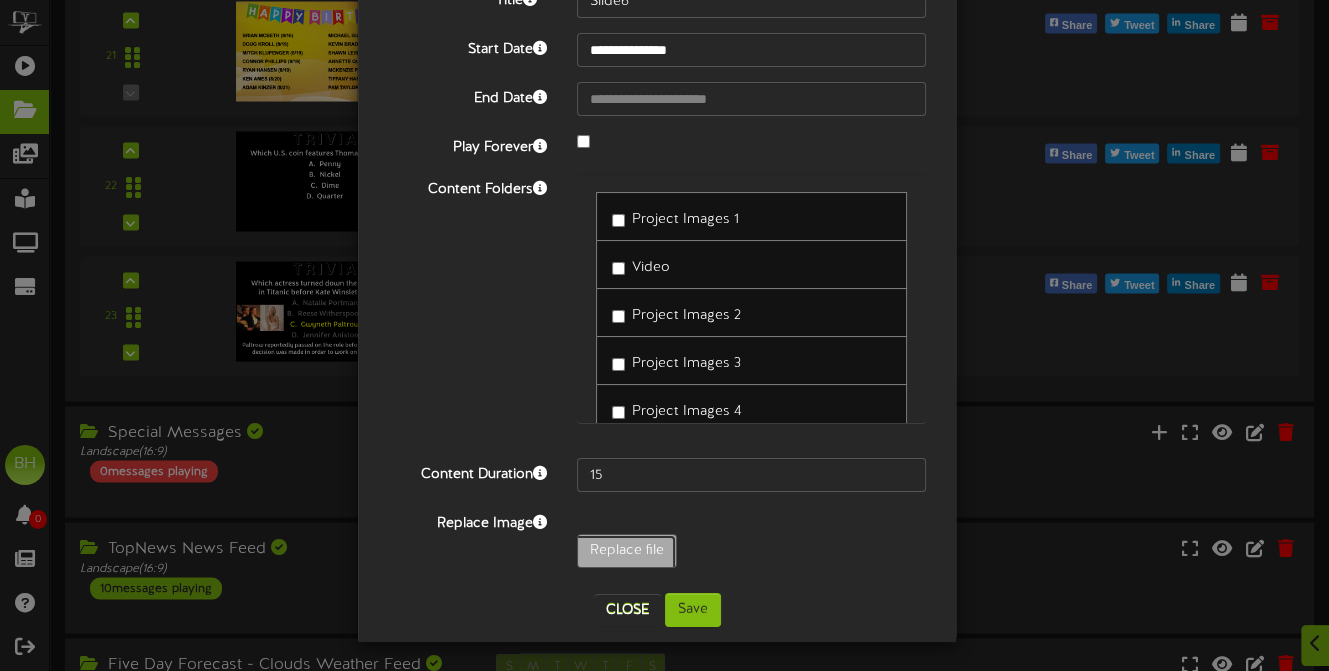 type on "**********" 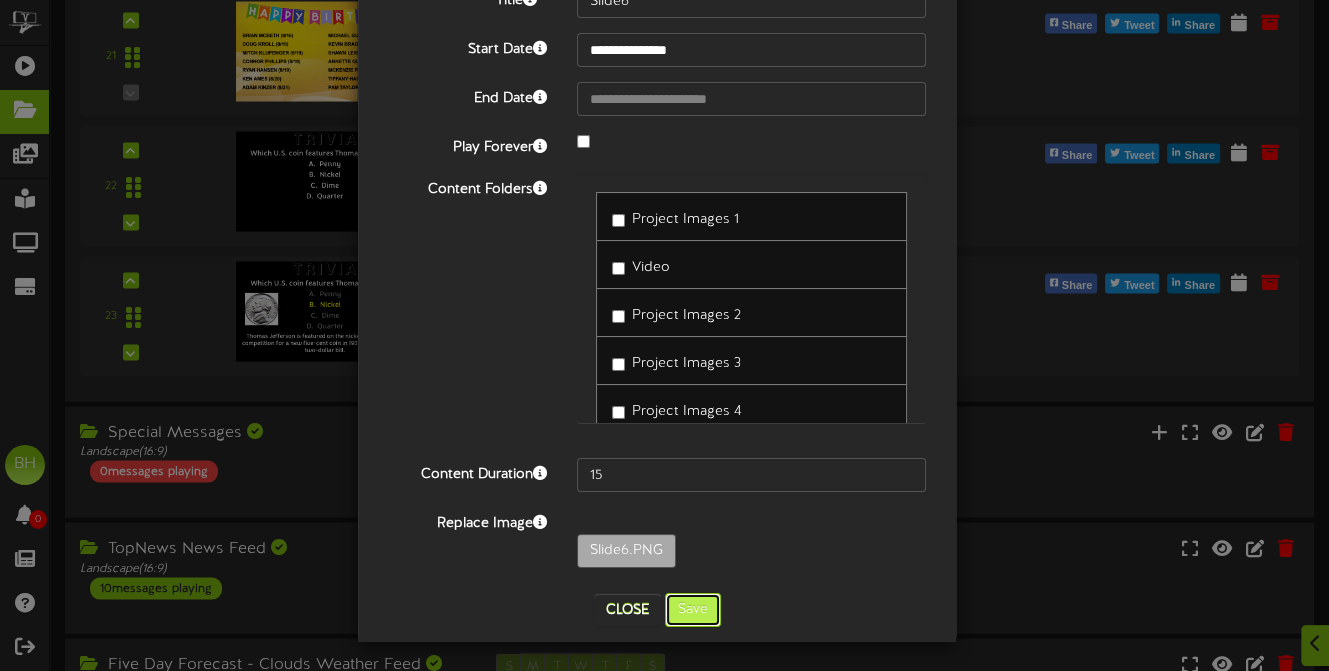 click on "Save" at bounding box center (693, 610) 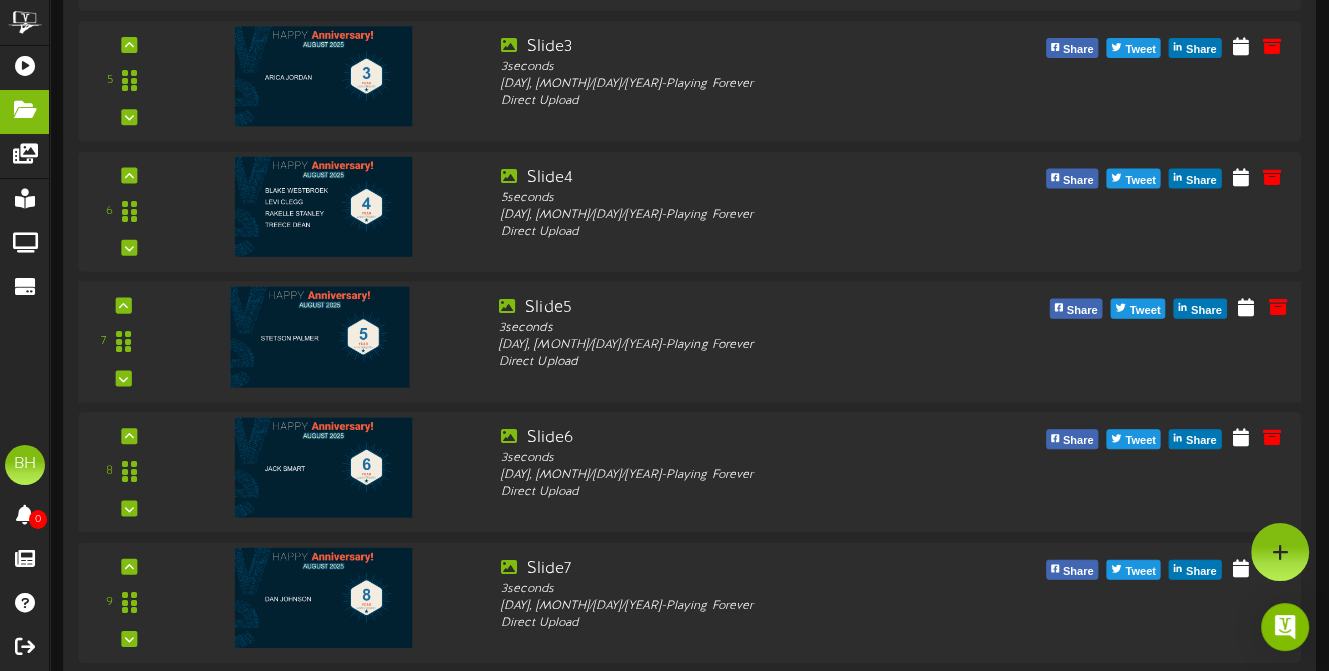 scroll, scrollTop: 621, scrollLeft: 0, axis: vertical 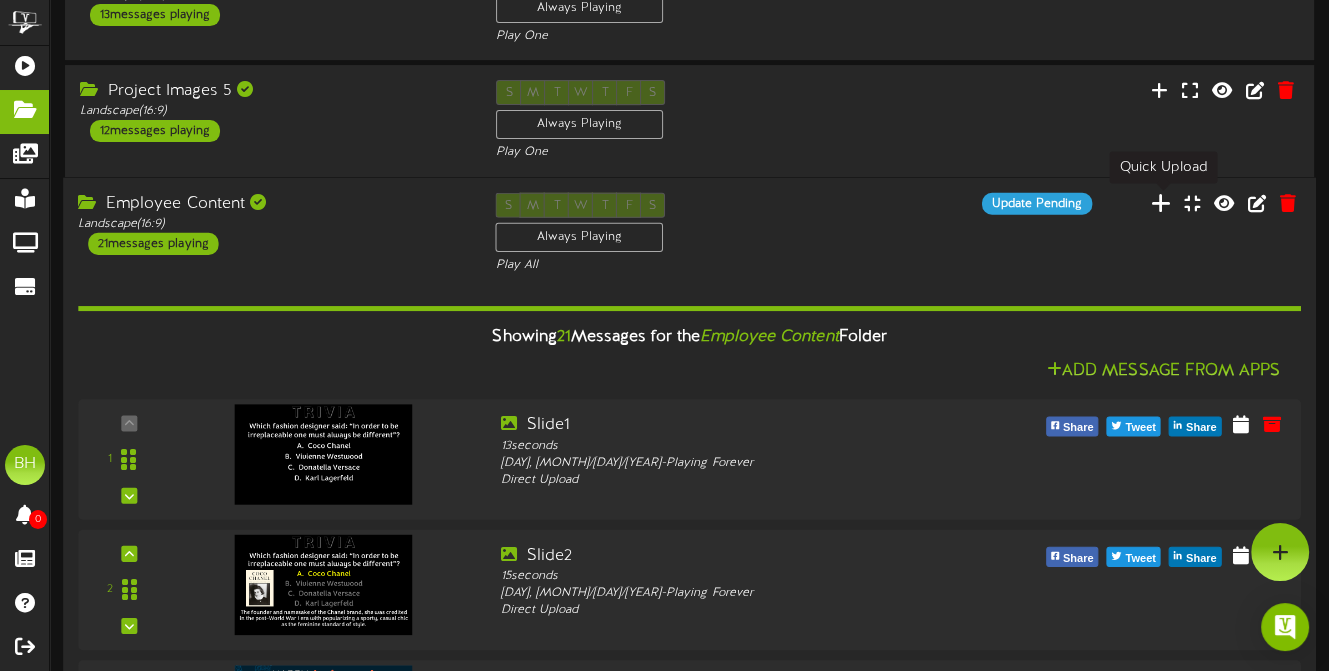 click at bounding box center [1161, 202] 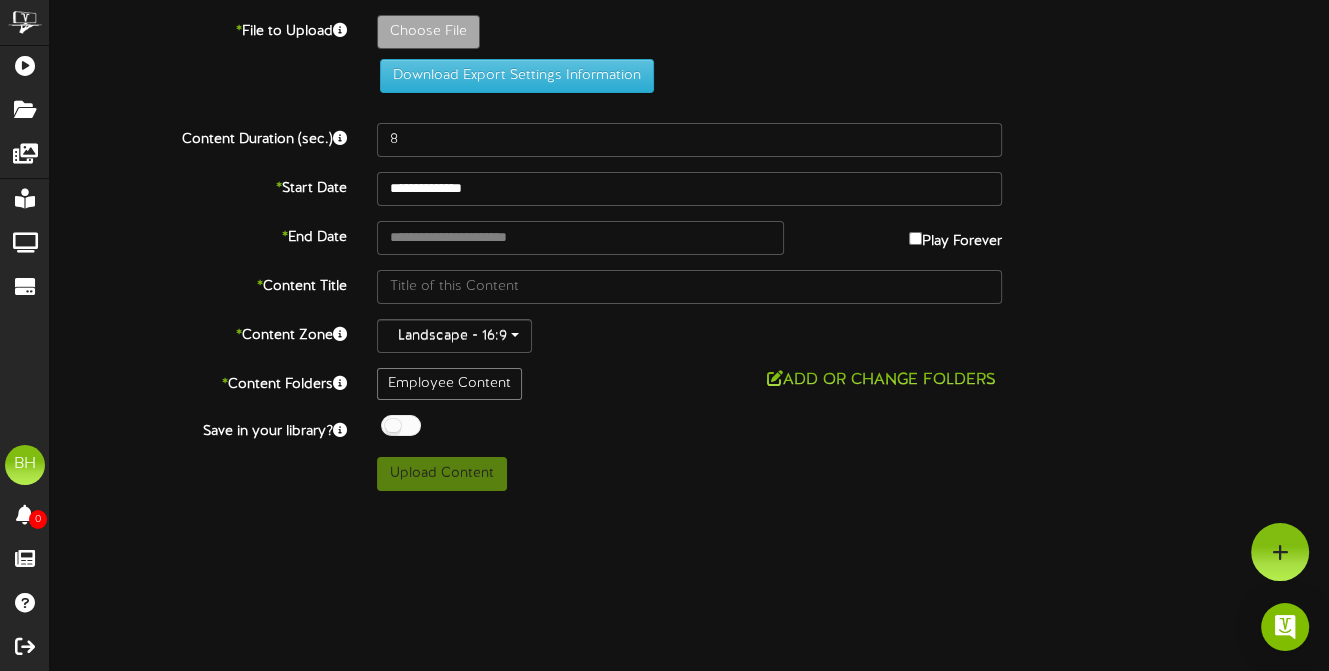 scroll, scrollTop: 0, scrollLeft: 0, axis: both 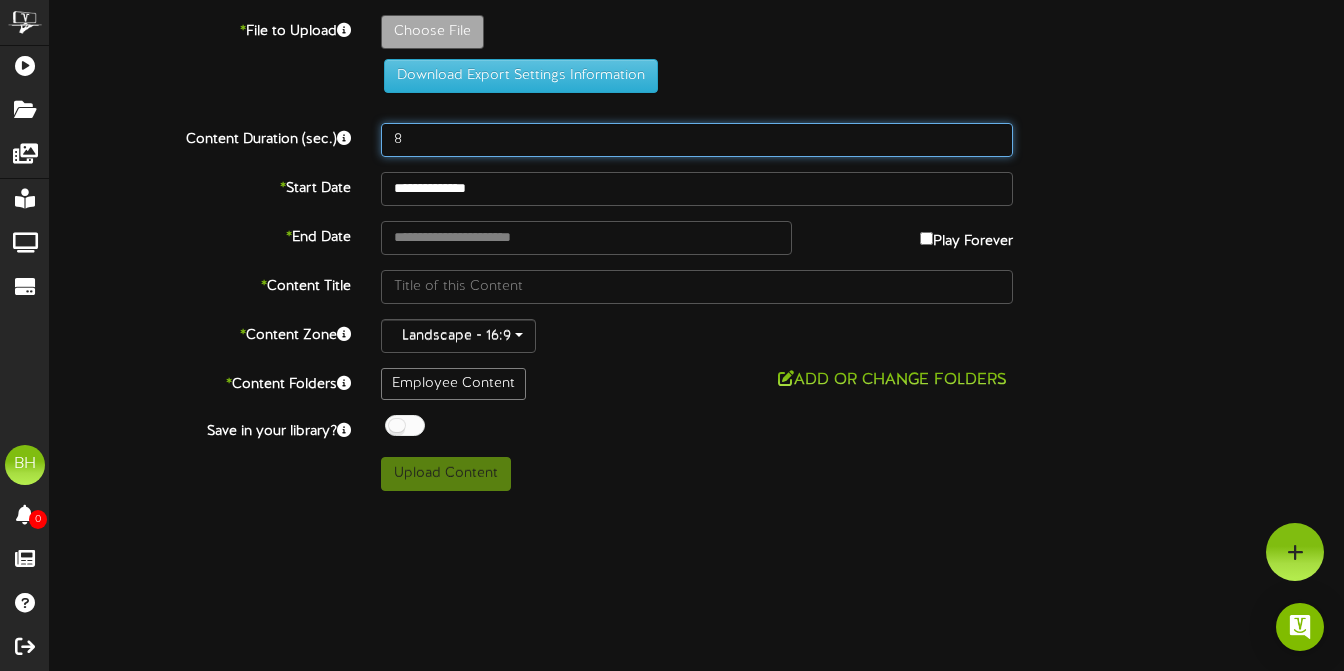 drag, startPoint x: 424, startPoint y: 141, endPoint x: 376, endPoint y: 147, distance: 48.373547 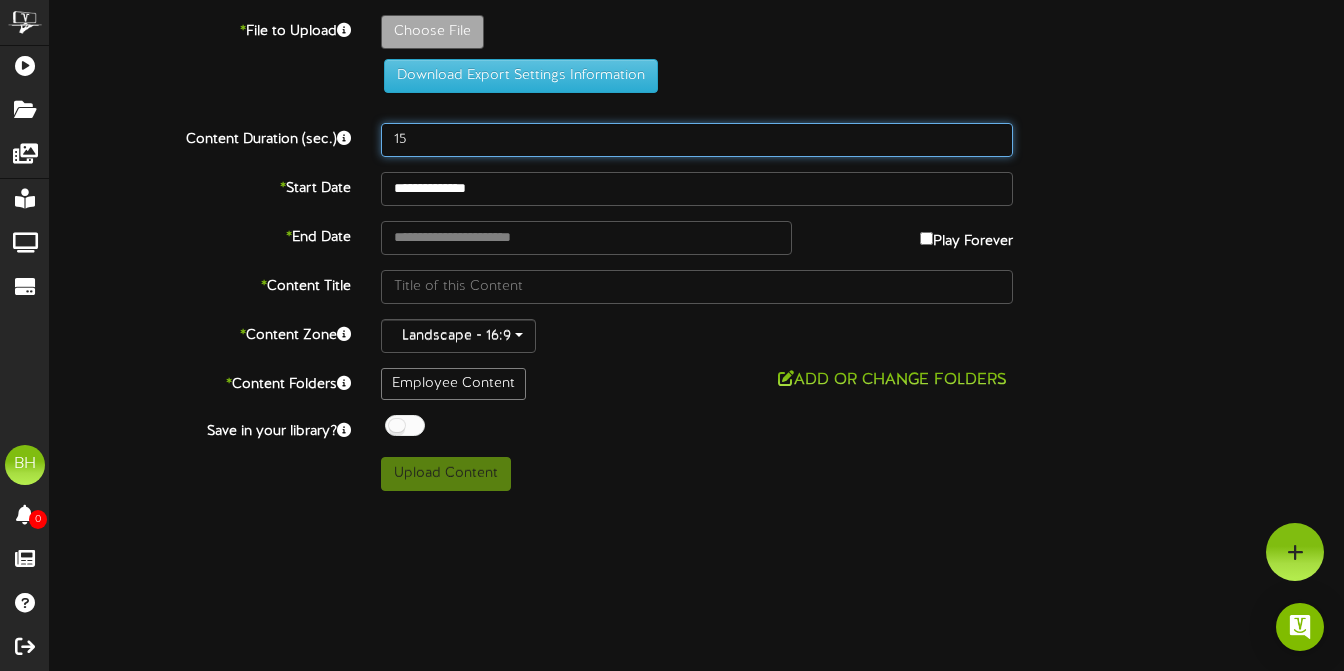 type on "15" 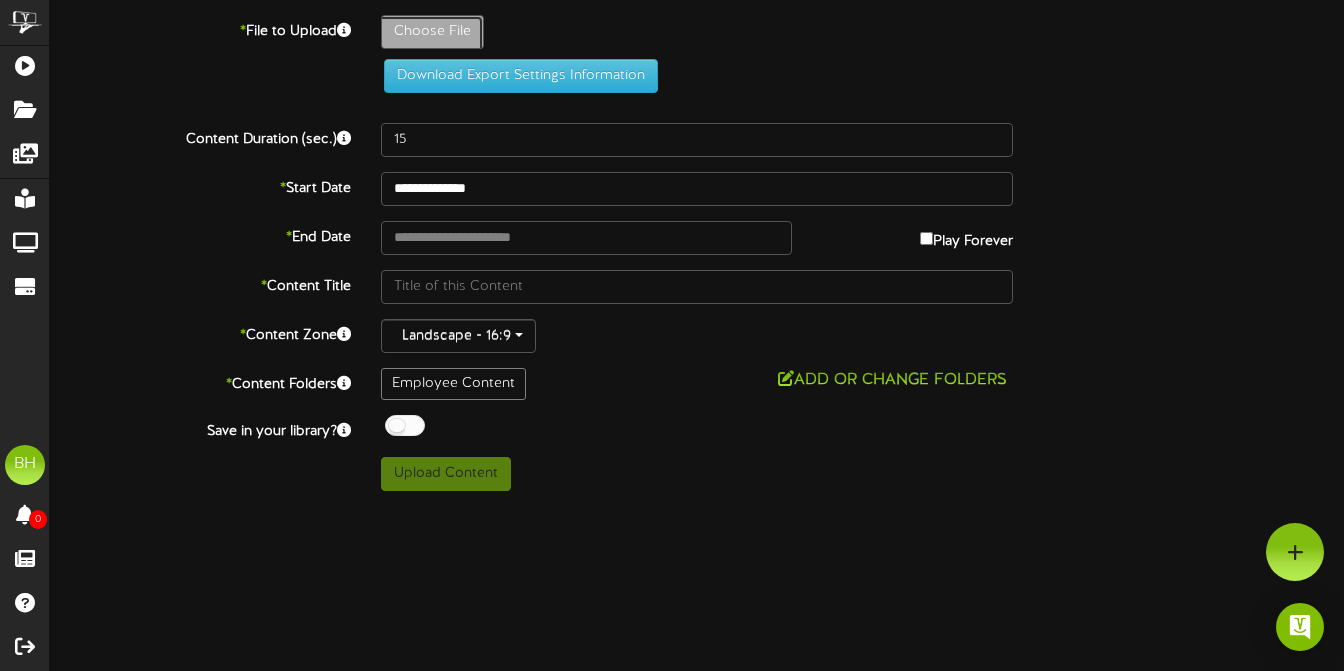 click on "Choose File" at bounding box center (-605, 87) 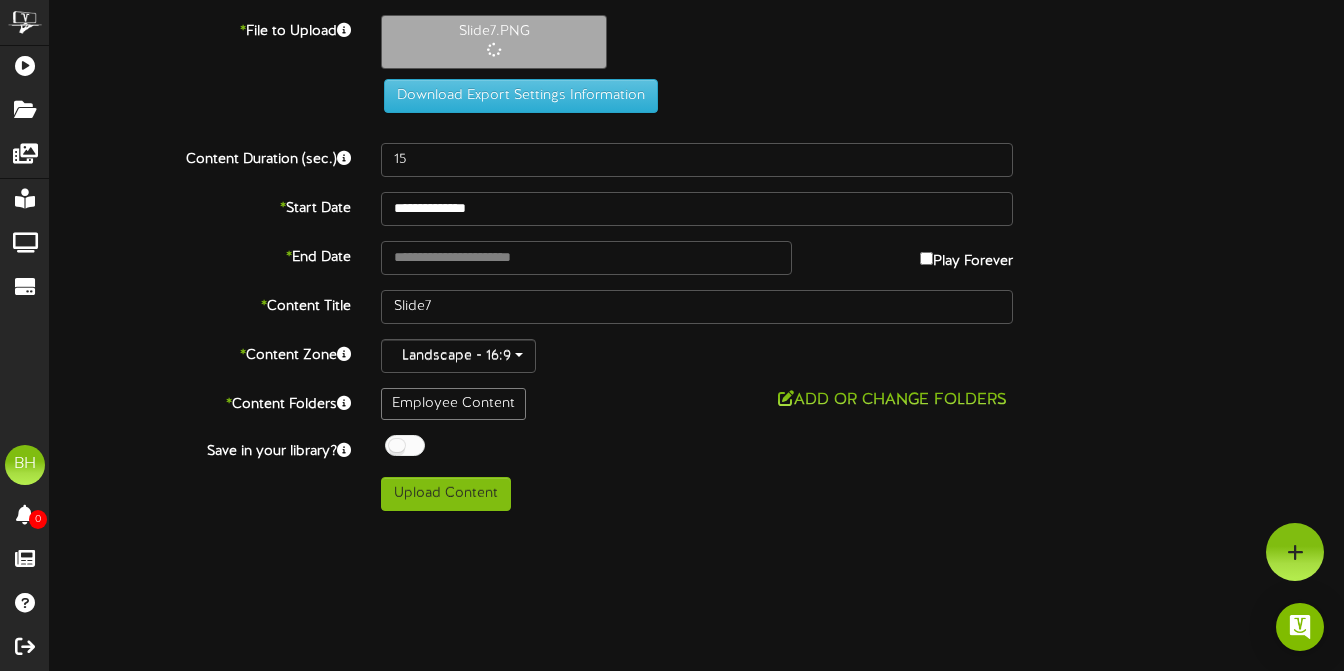 click at bounding box center (405, 445) 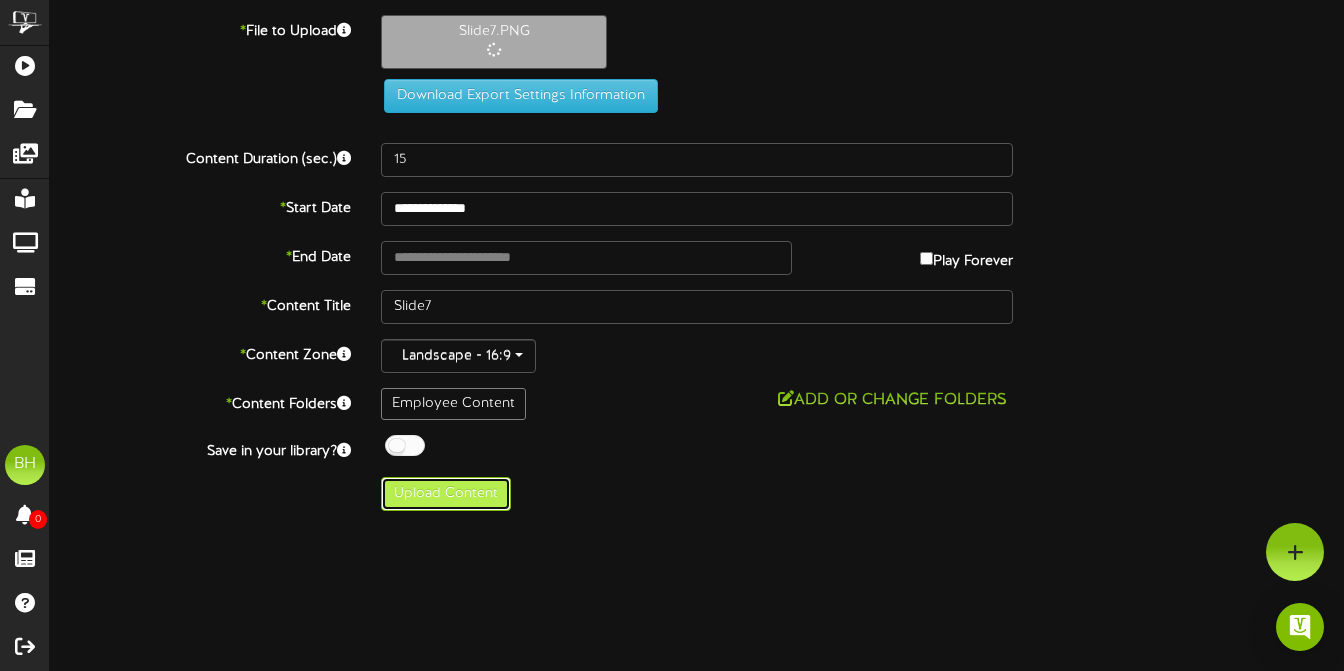 click on "Upload Content" at bounding box center [446, 494] 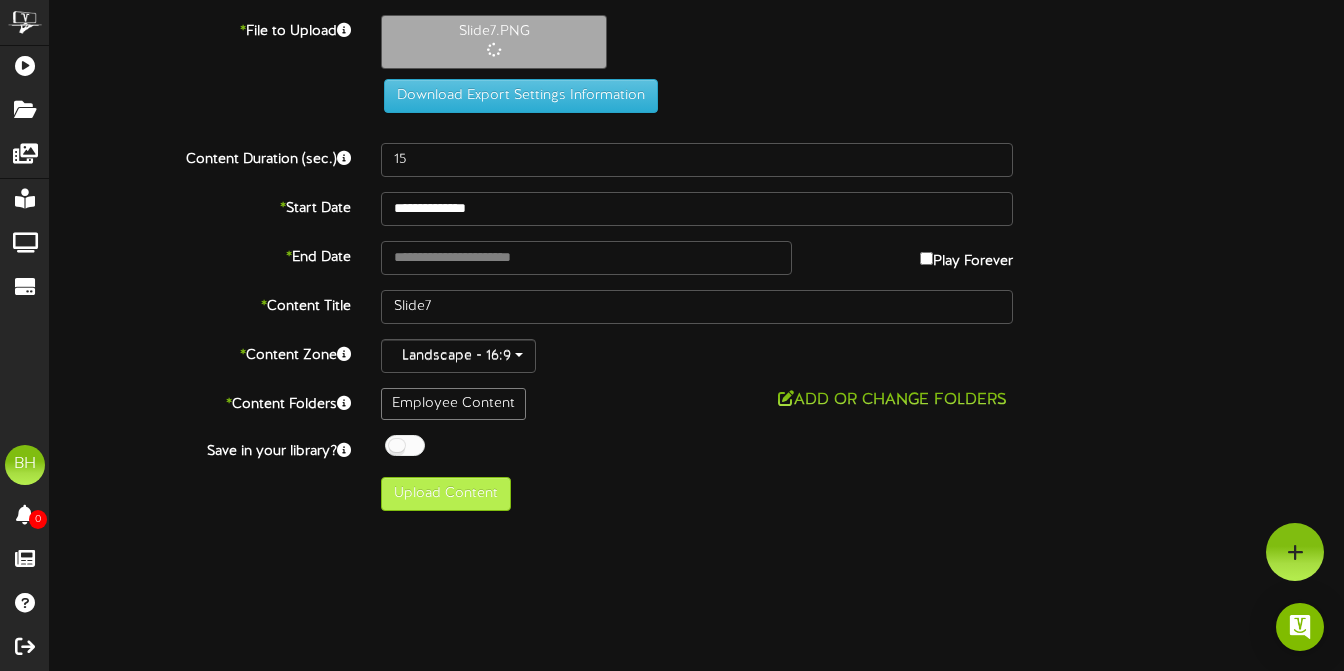 type on "**********" 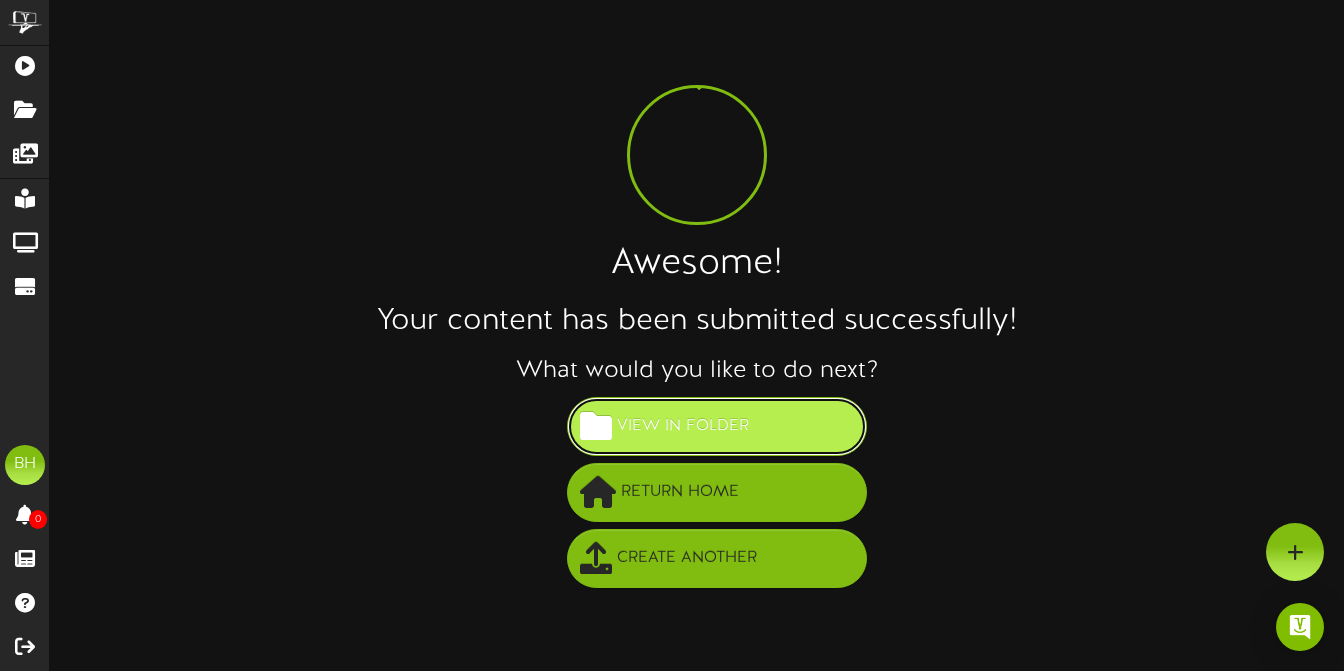 click on "View in Folder" at bounding box center [717, 426] 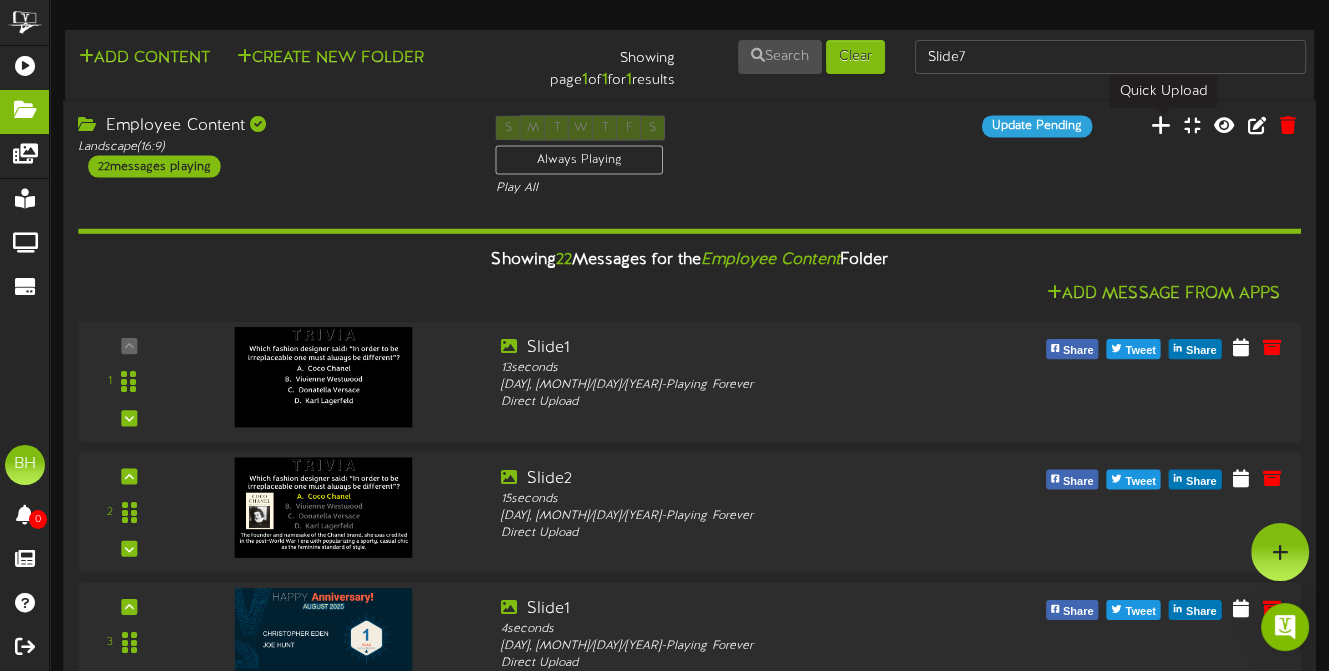 click at bounding box center [1161, 125] 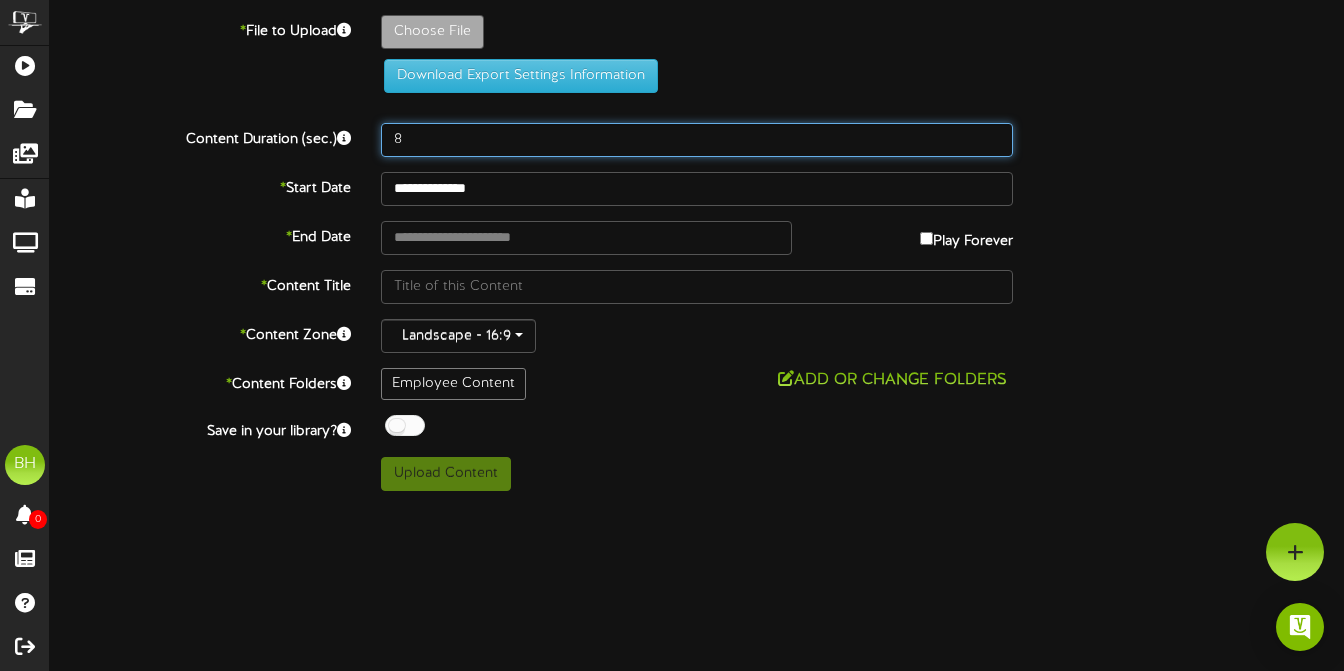 drag, startPoint x: 429, startPoint y: 143, endPoint x: 357, endPoint y: 143, distance: 72 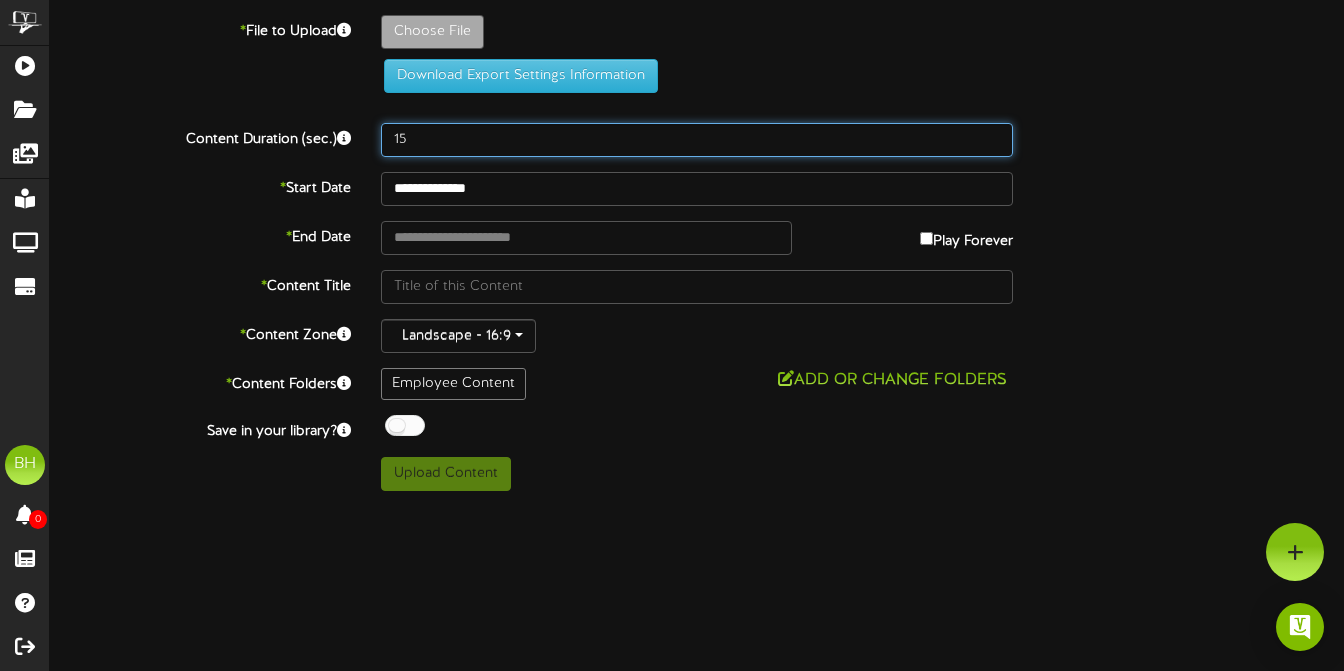 type on "15" 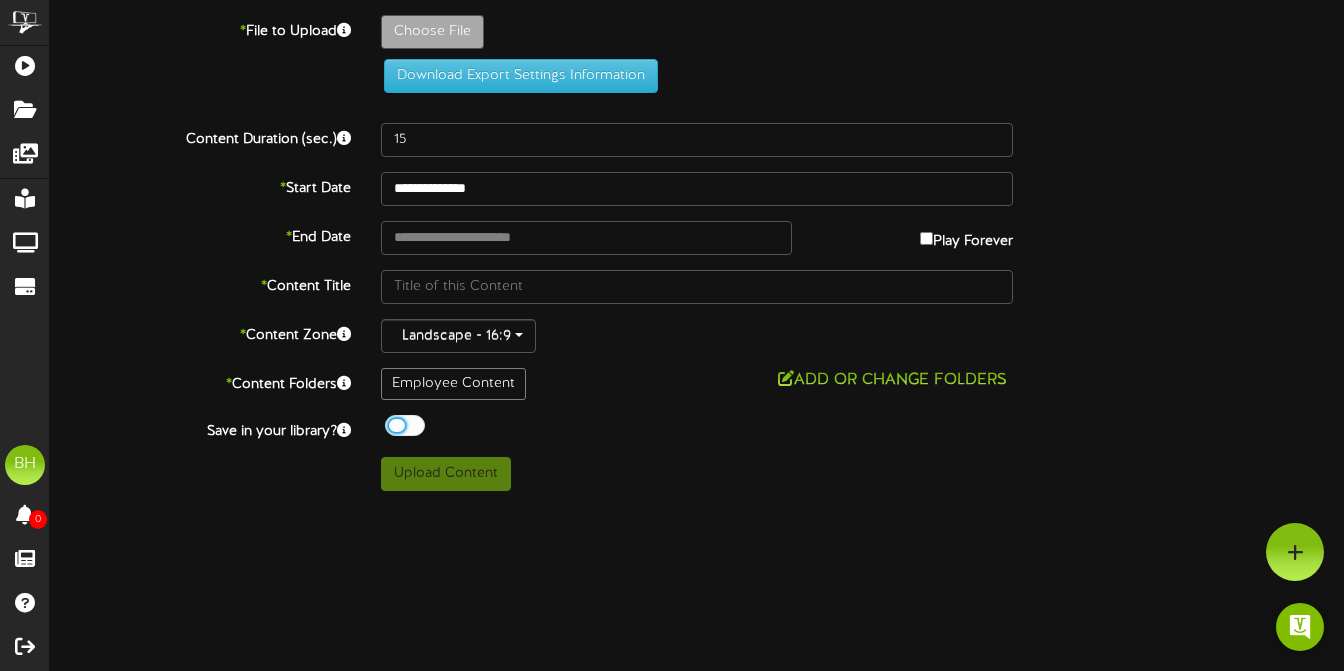 click at bounding box center [405, 425] 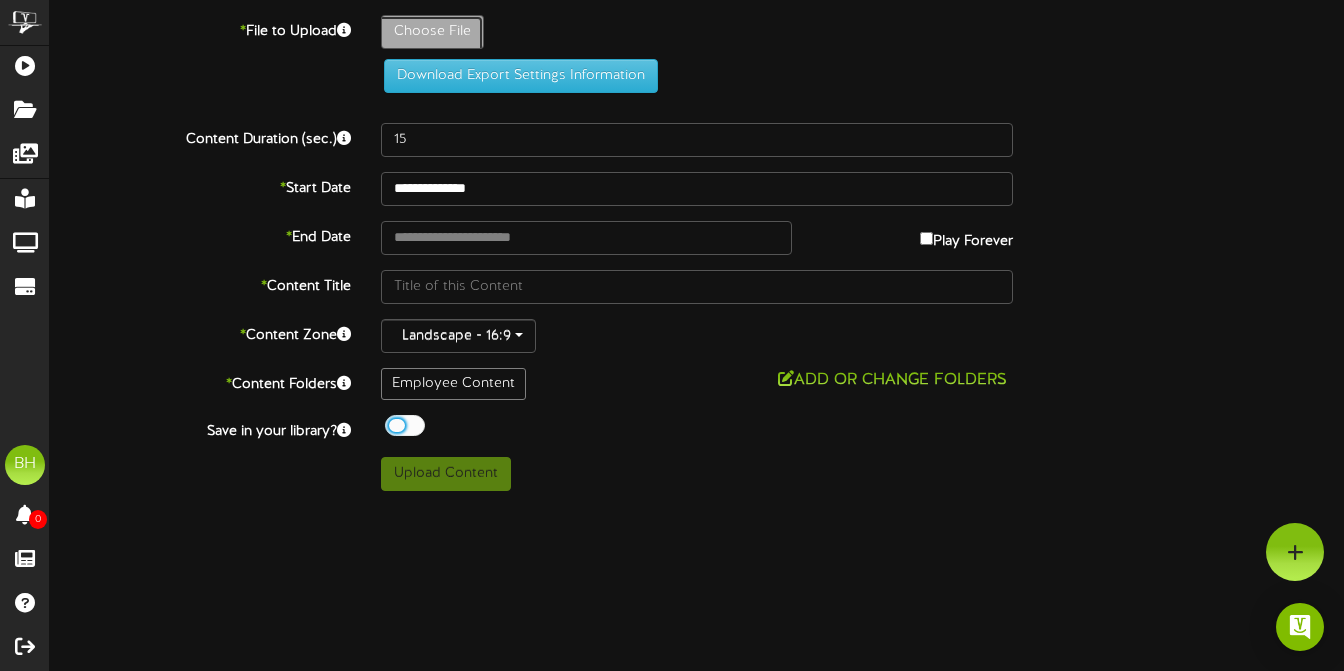 click on "Choose File" at bounding box center [-605, 87] 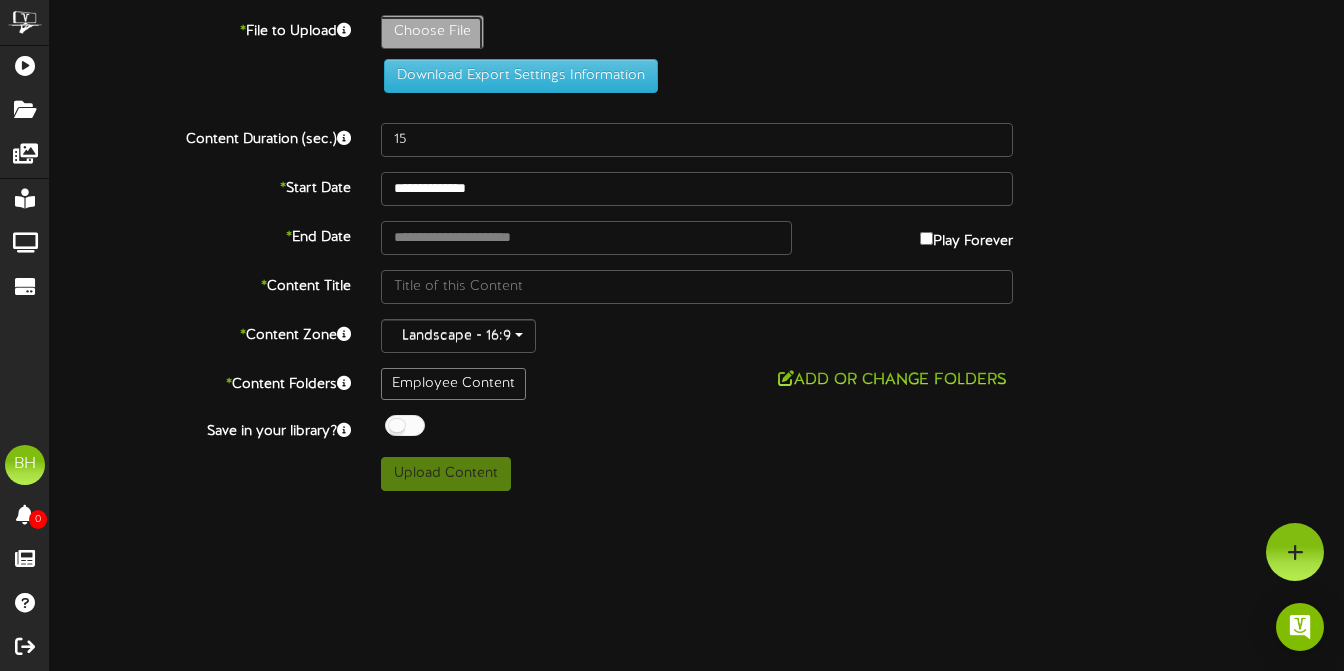 type on "**********" 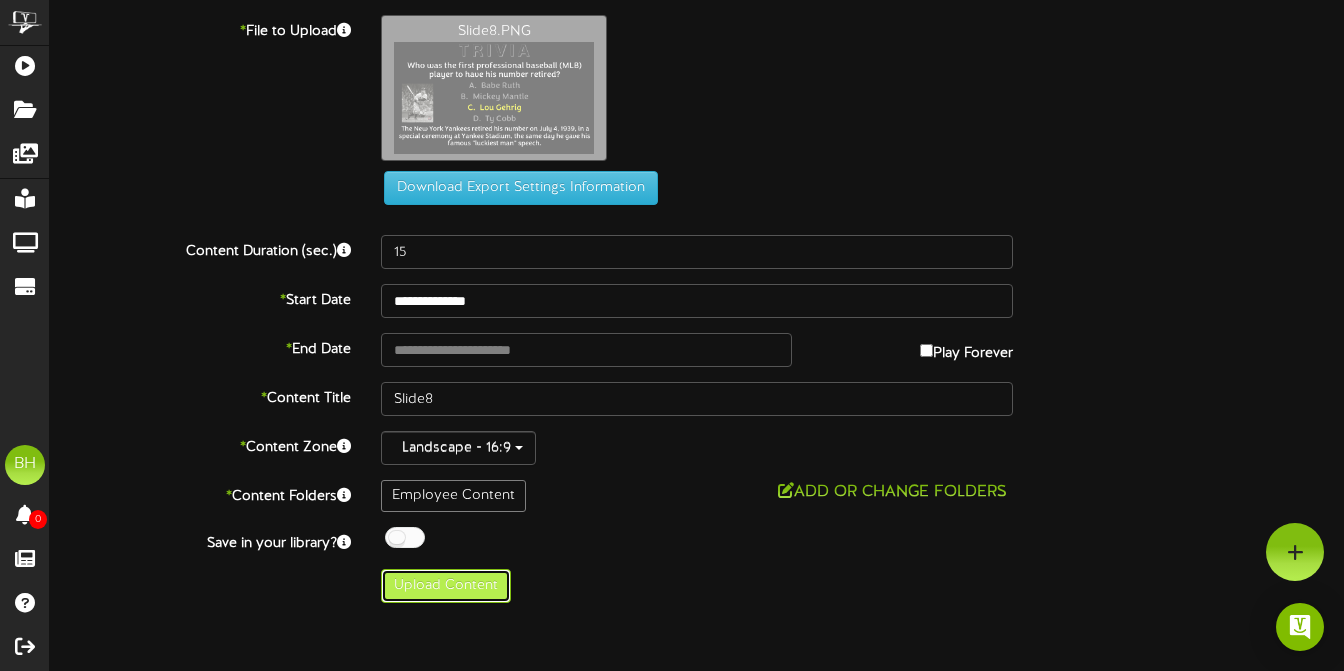 click on "Upload Content" at bounding box center (446, 586) 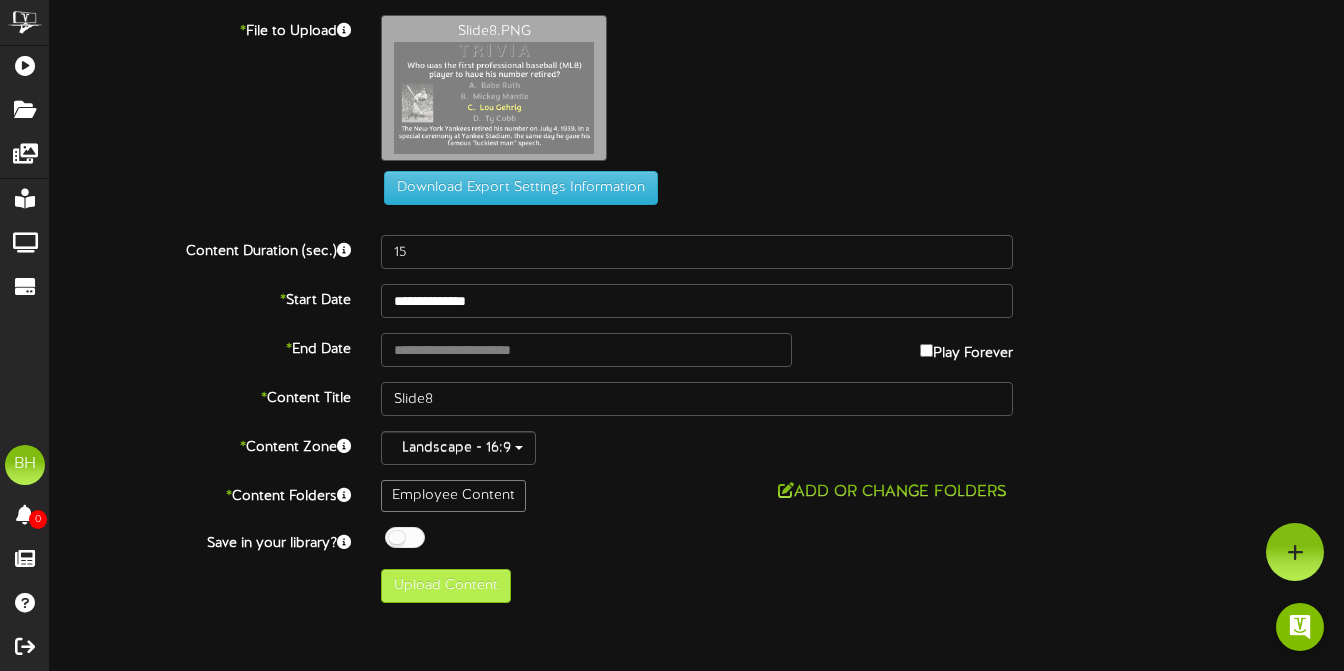 type on "**********" 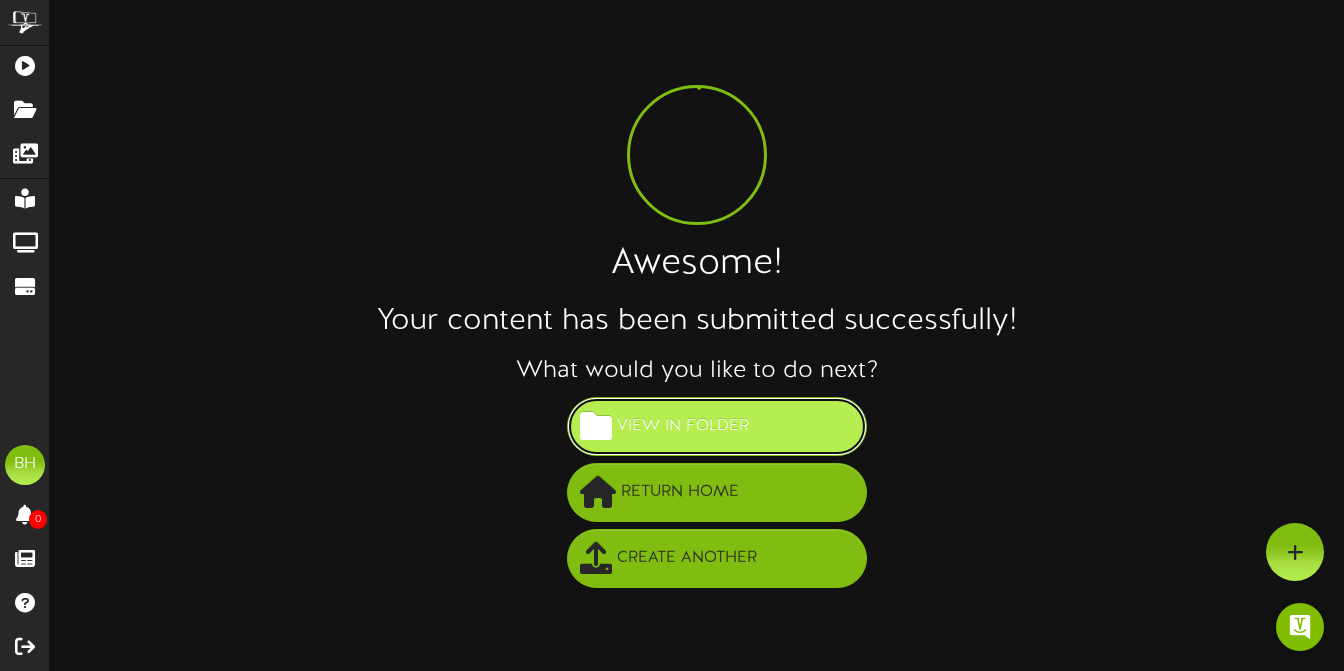 click on "View in Folder" at bounding box center [683, 426] 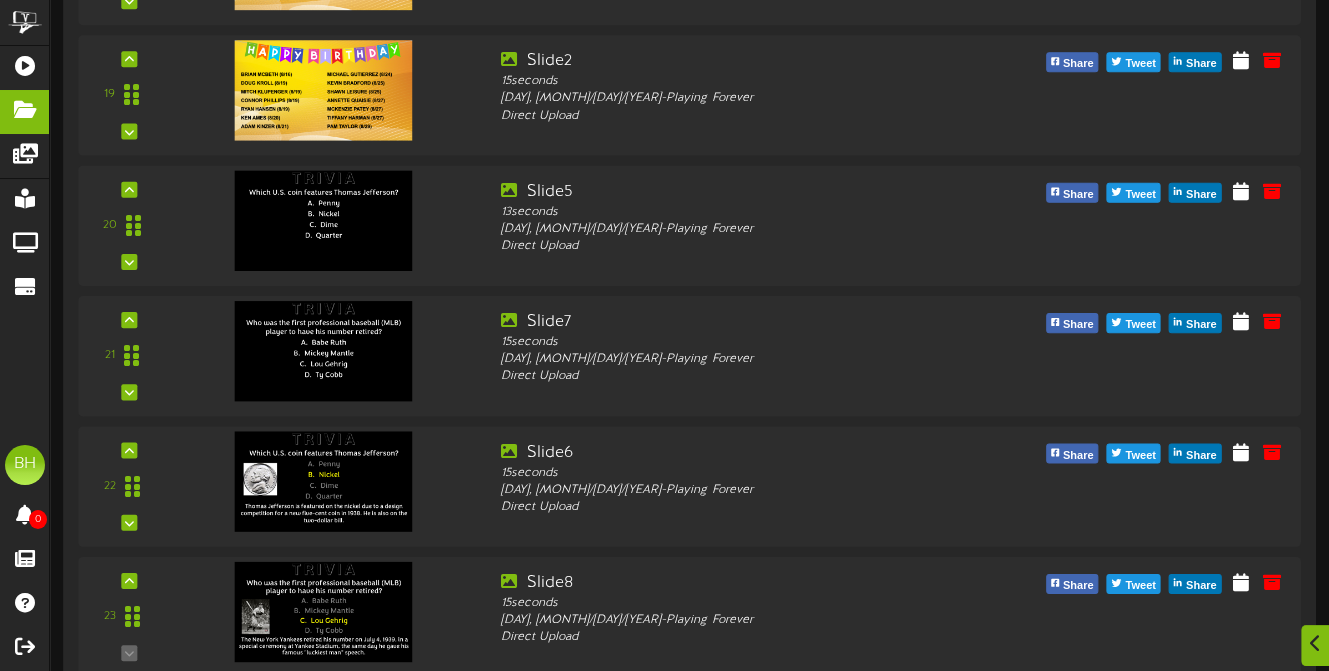 scroll, scrollTop: 2664, scrollLeft: 0, axis: vertical 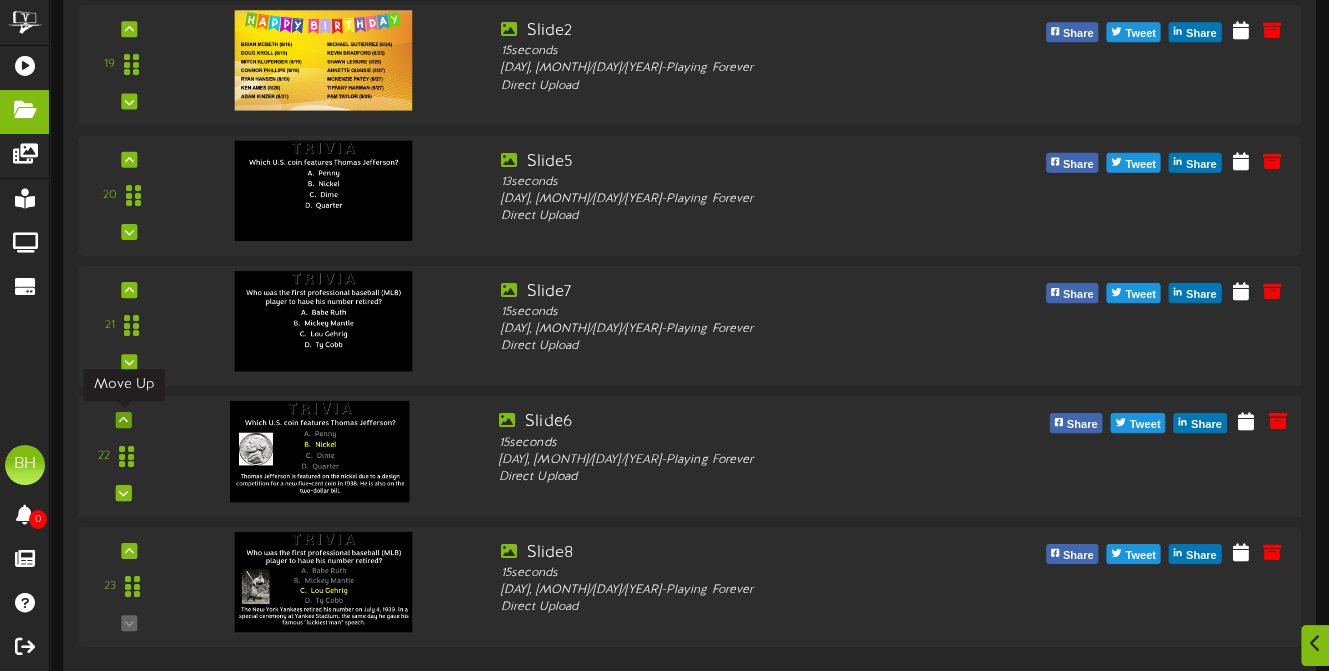 click at bounding box center [123, 419] 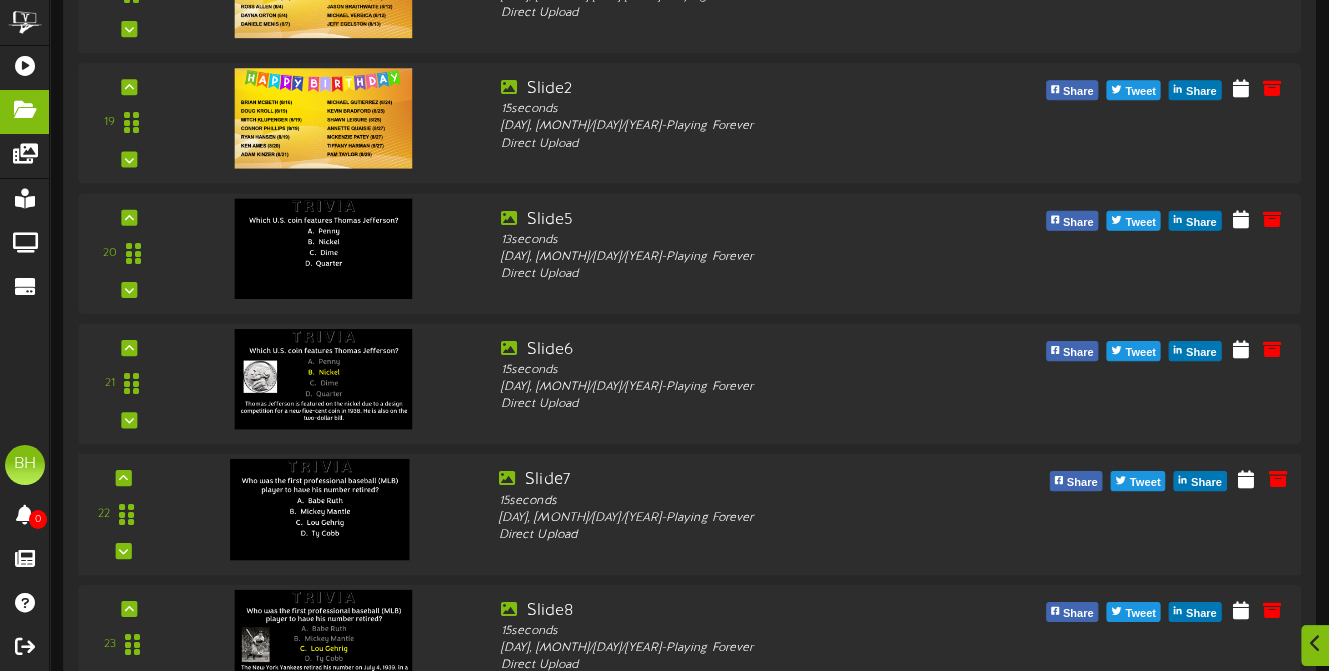 scroll, scrollTop: 2664, scrollLeft: 0, axis: vertical 